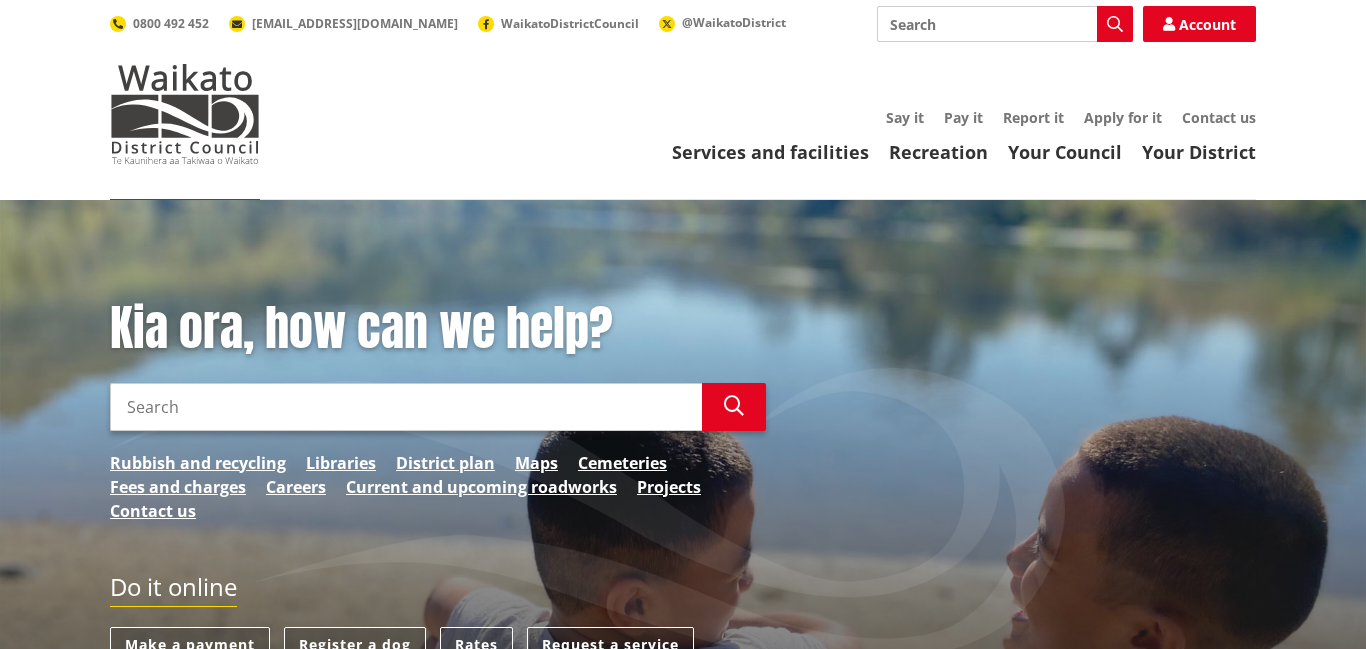 scroll, scrollTop: 0, scrollLeft: 0, axis: both 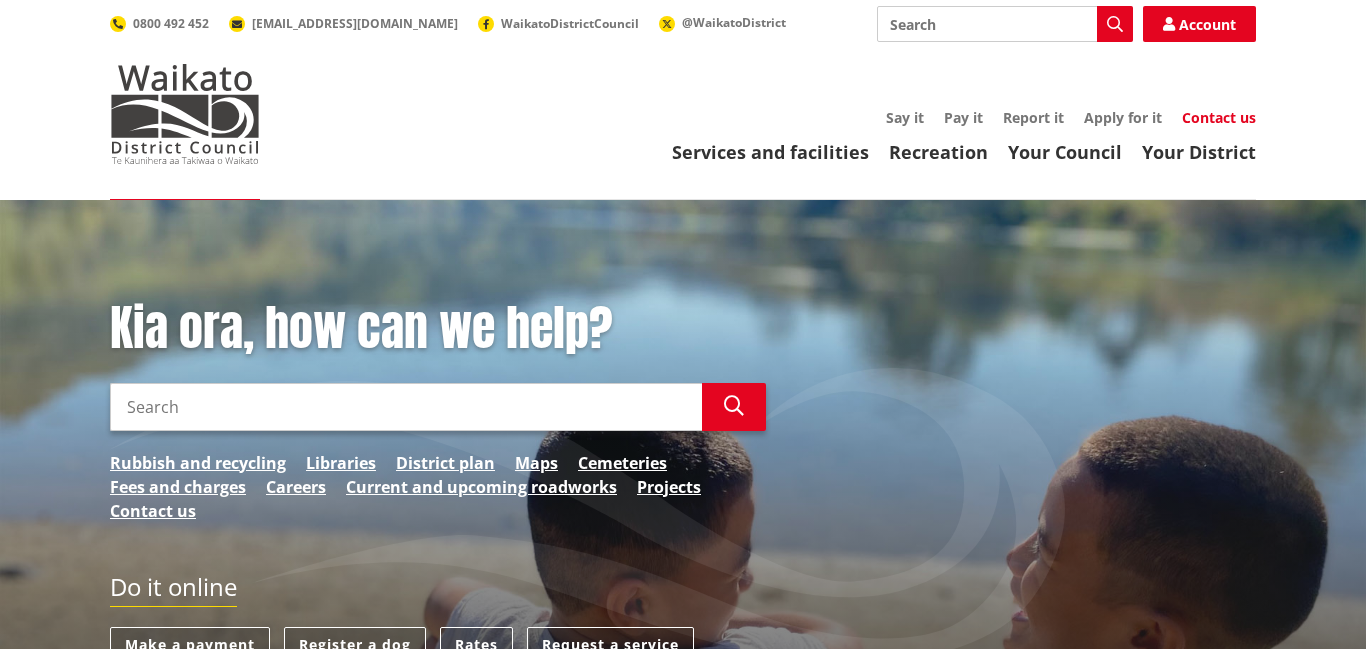 click on "Contact us" at bounding box center (1219, 117) 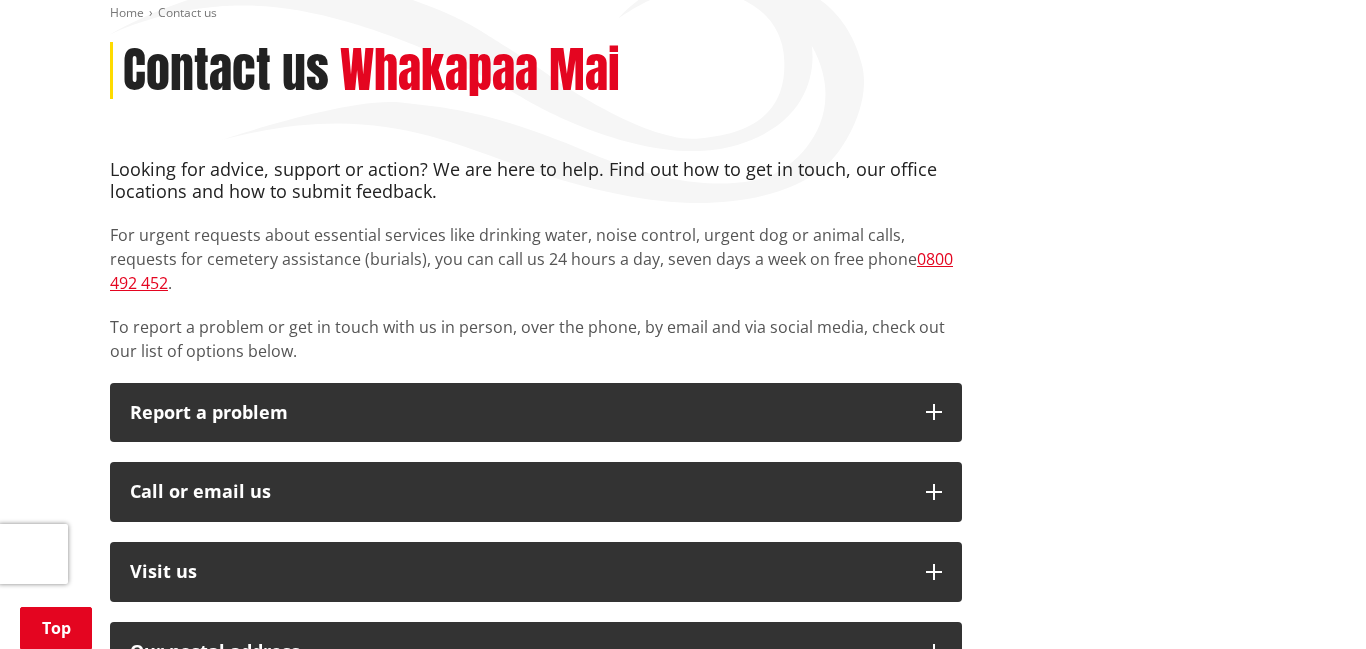 scroll, scrollTop: 311, scrollLeft: 0, axis: vertical 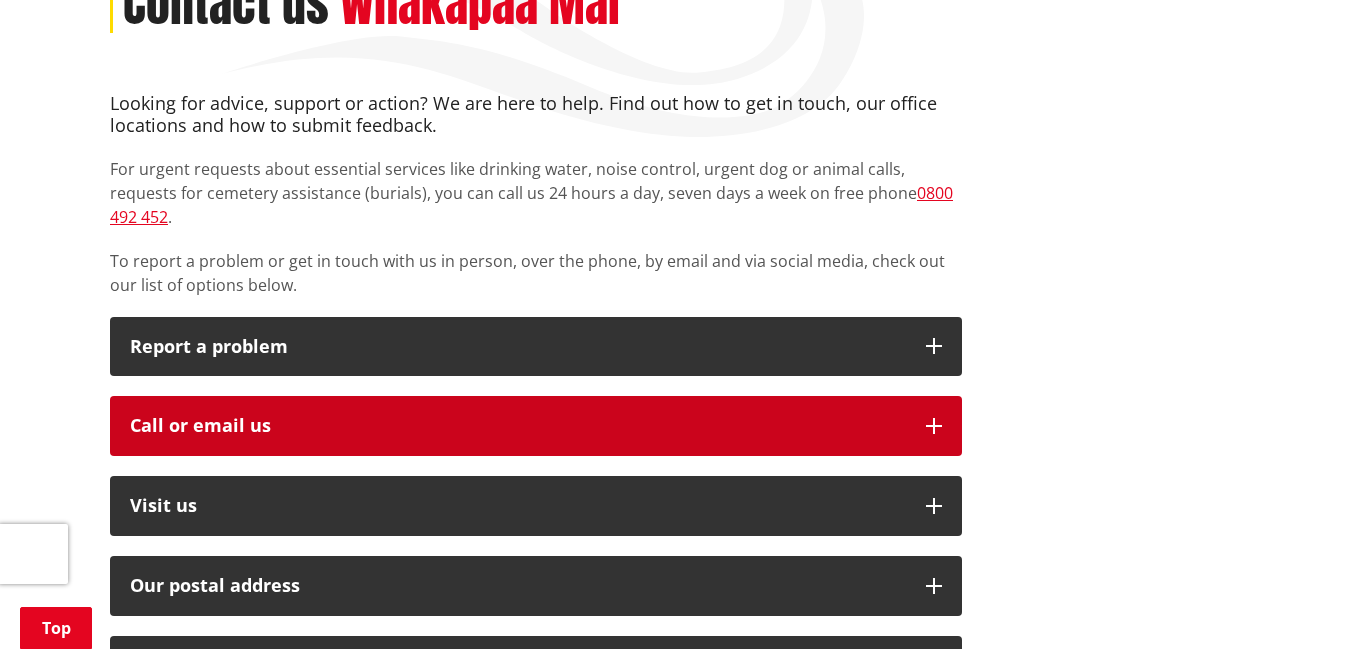 click at bounding box center (934, 426) 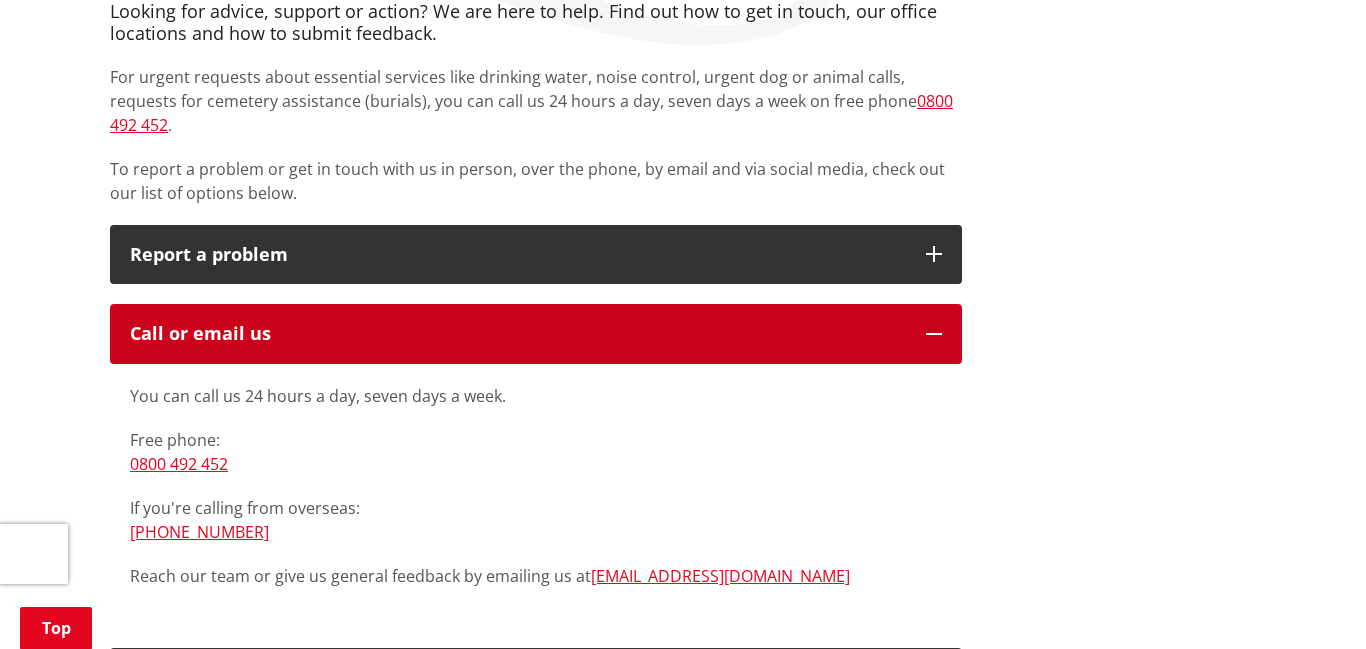scroll, scrollTop: 405, scrollLeft: 0, axis: vertical 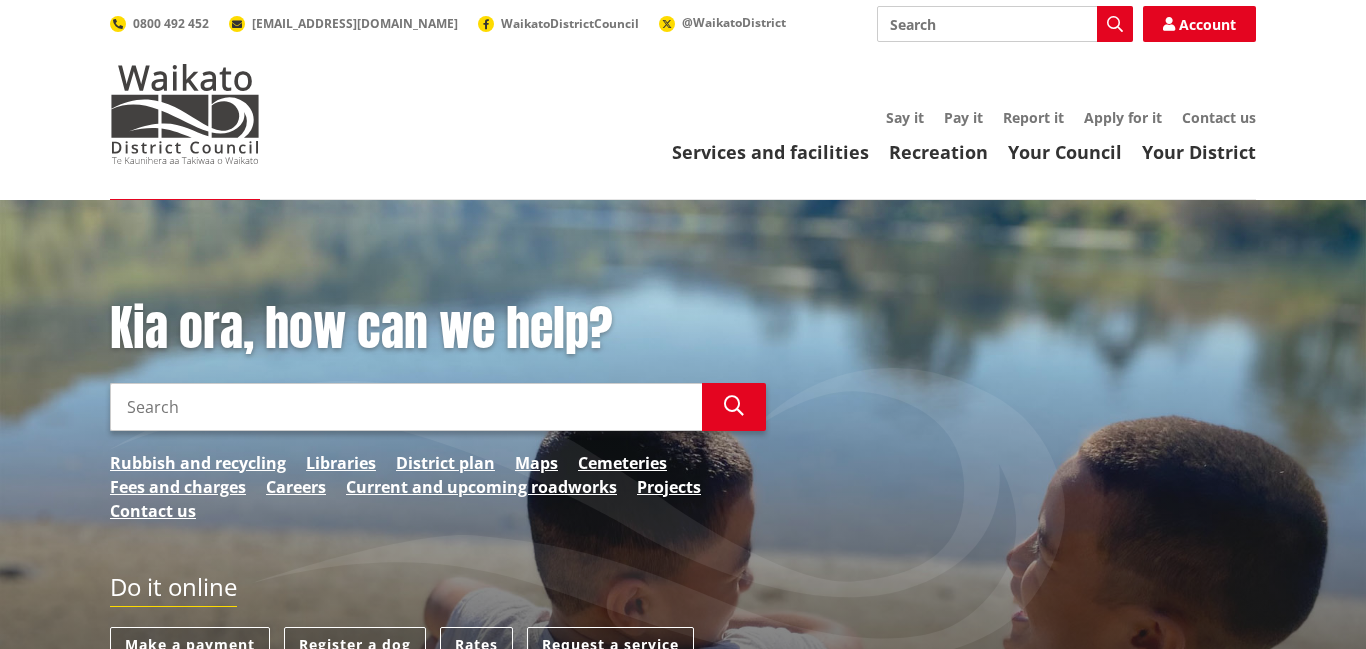click on "Search" at bounding box center [406, 407] 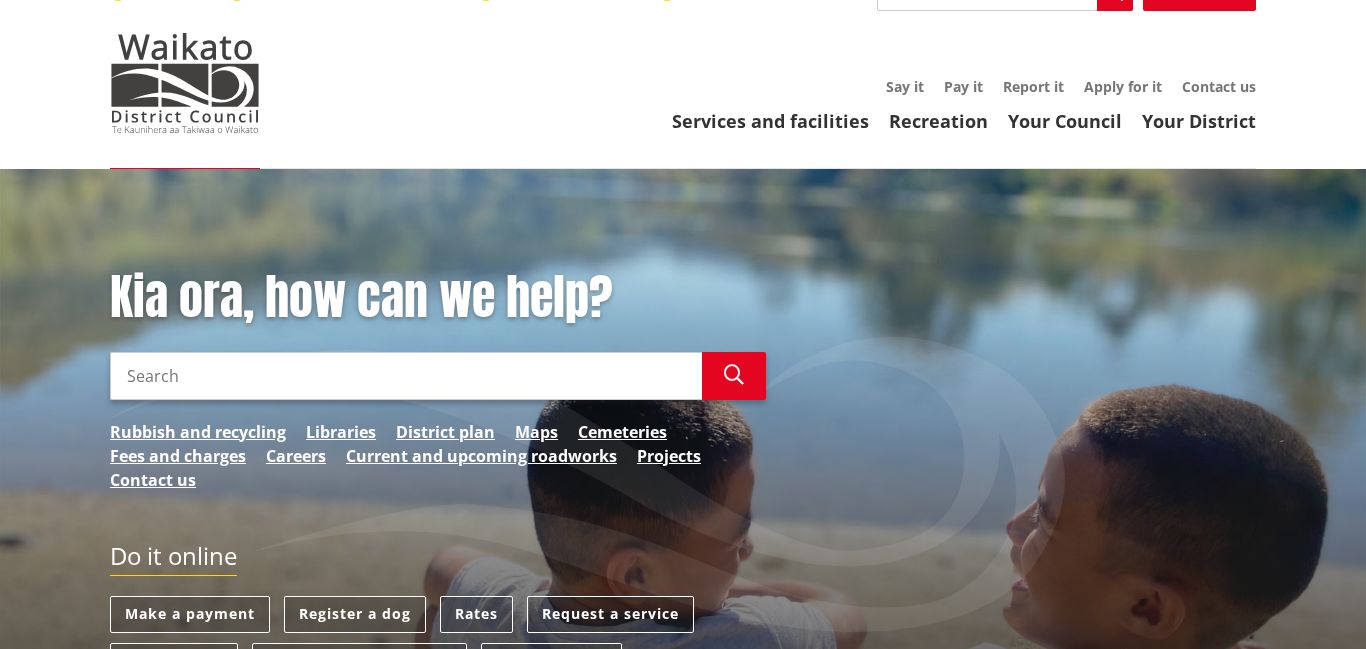 scroll, scrollTop: 0, scrollLeft: 0, axis: both 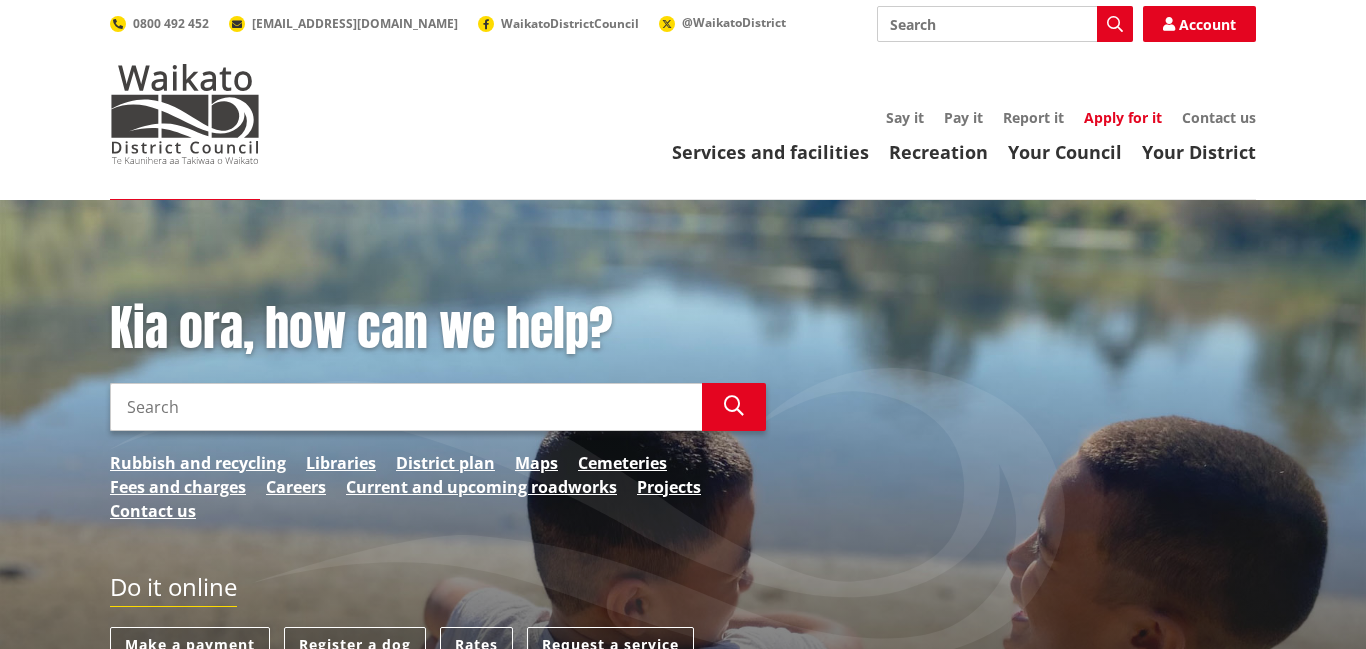 click on "Apply for it" at bounding box center (1123, 117) 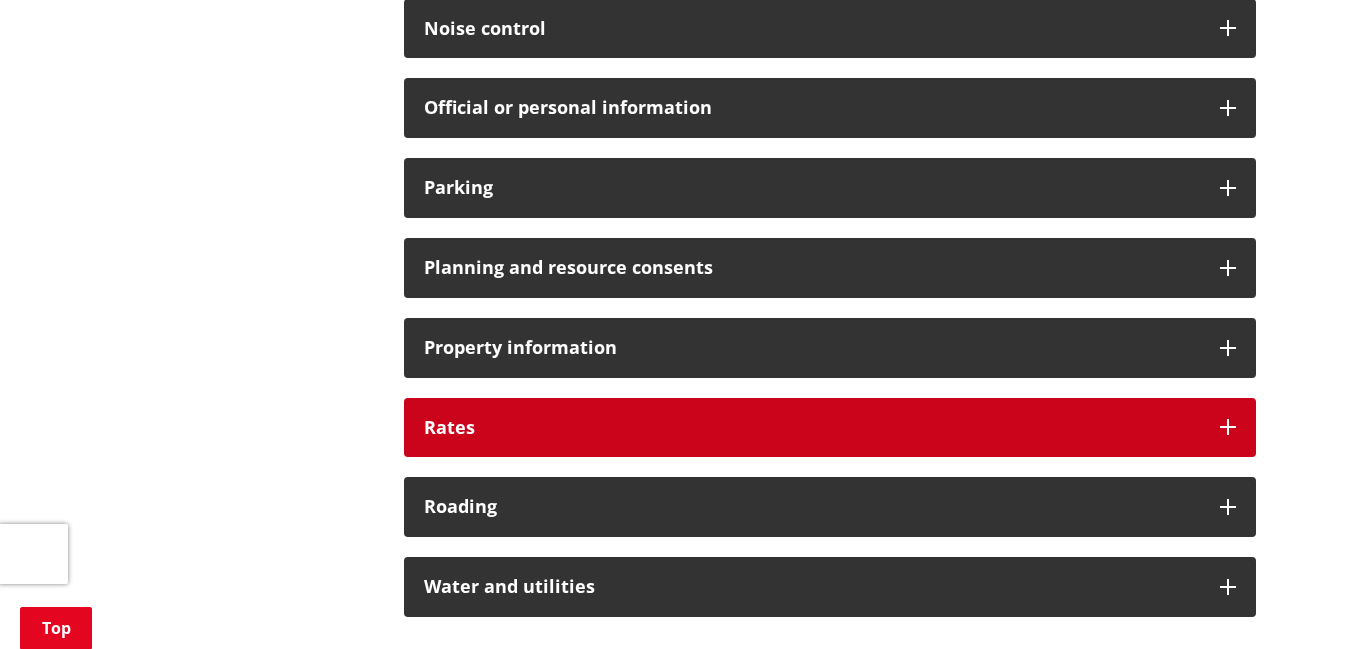 scroll, scrollTop: 1409, scrollLeft: 0, axis: vertical 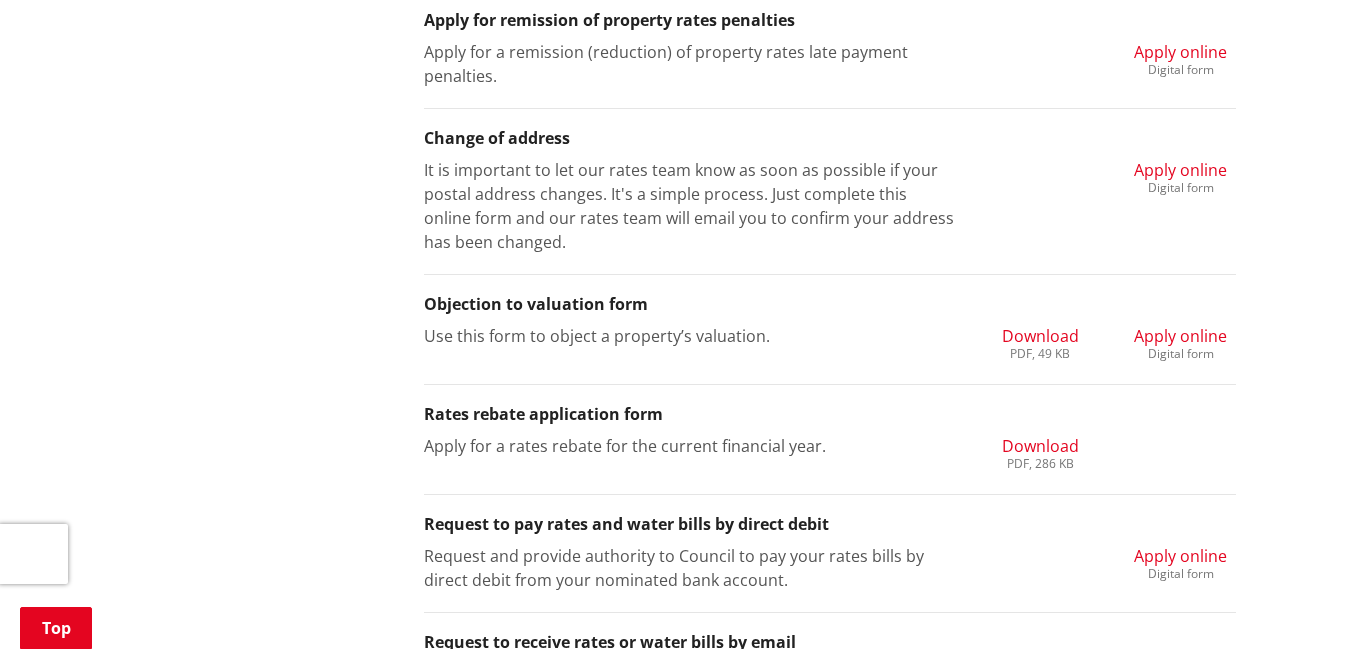 click on "Apply online" at bounding box center [1180, 170] 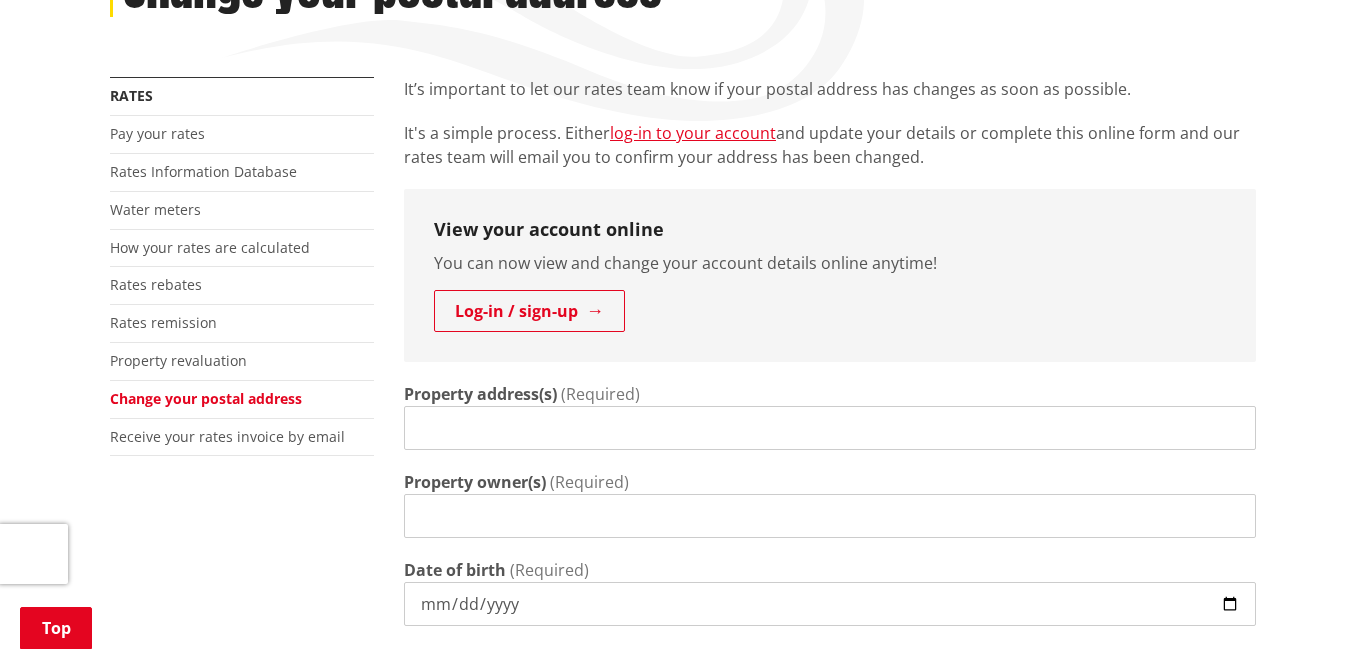 scroll, scrollTop: 310, scrollLeft: 0, axis: vertical 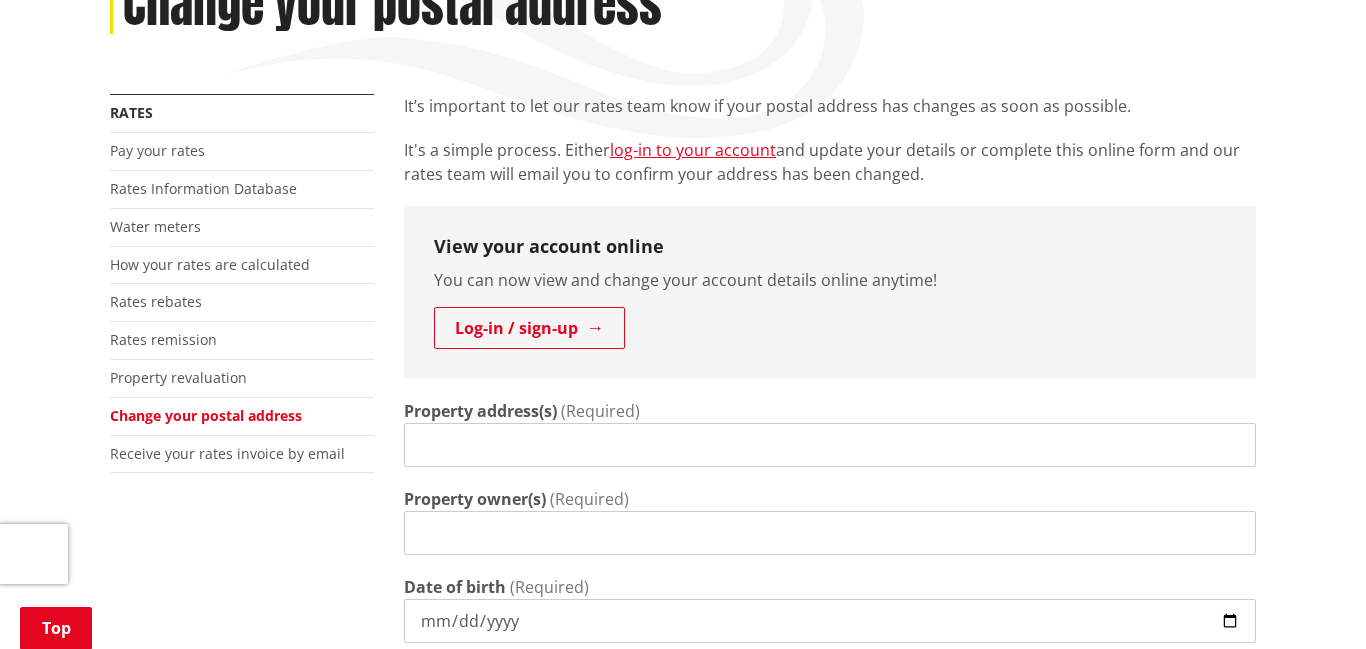 click on "Property address(s)" at bounding box center (830, 445) 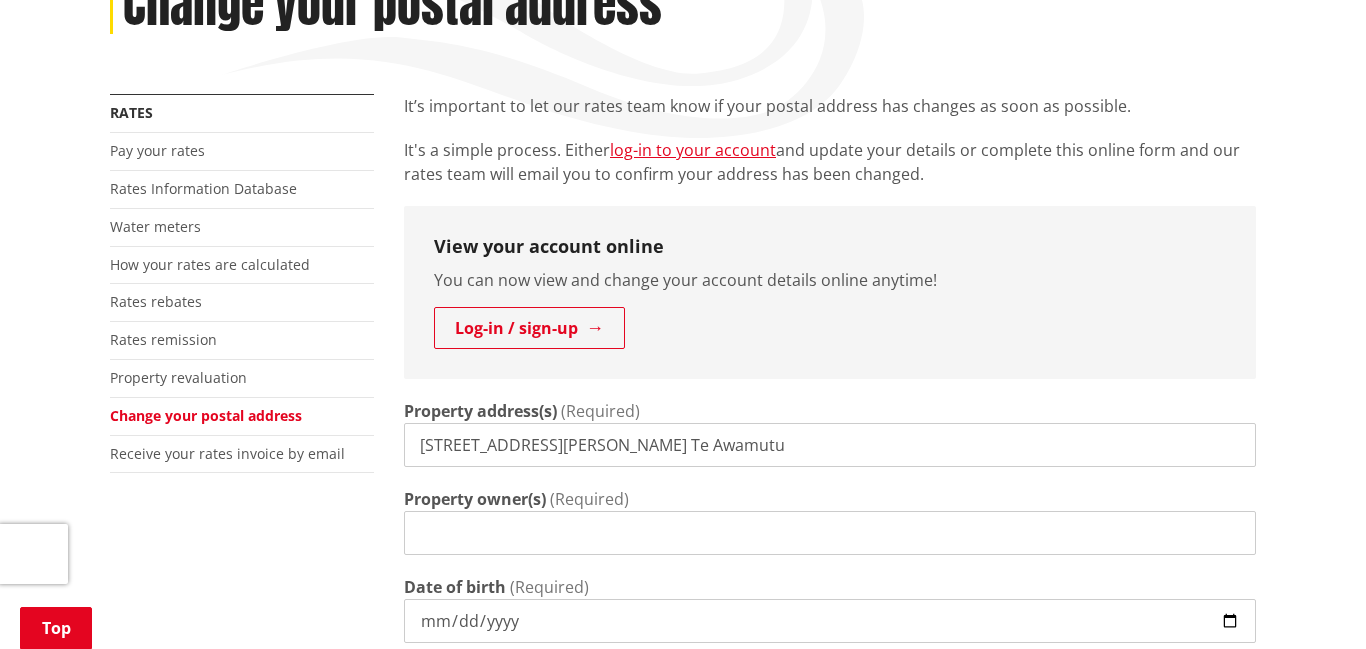 type on "182 Dalton Ave. Te Awamutu" 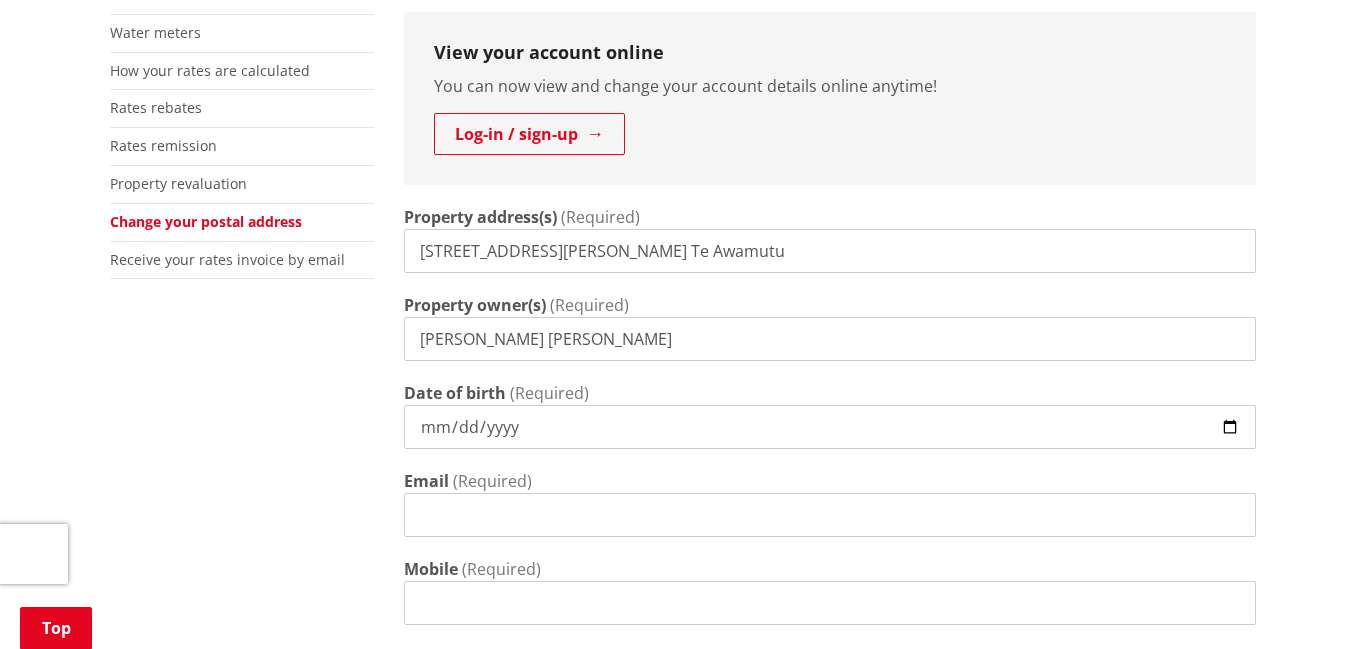 scroll, scrollTop: 506, scrollLeft: 0, axis: vertical 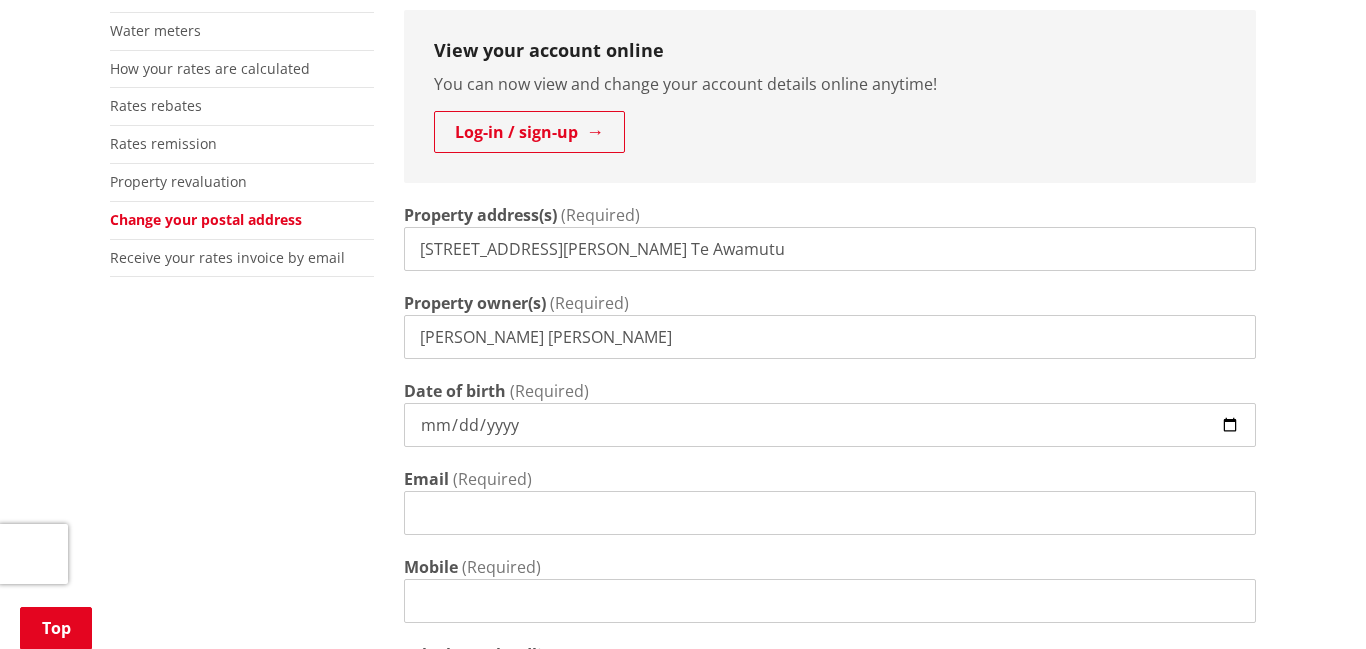 type on "Debbie McKenzie Richard Hodge" 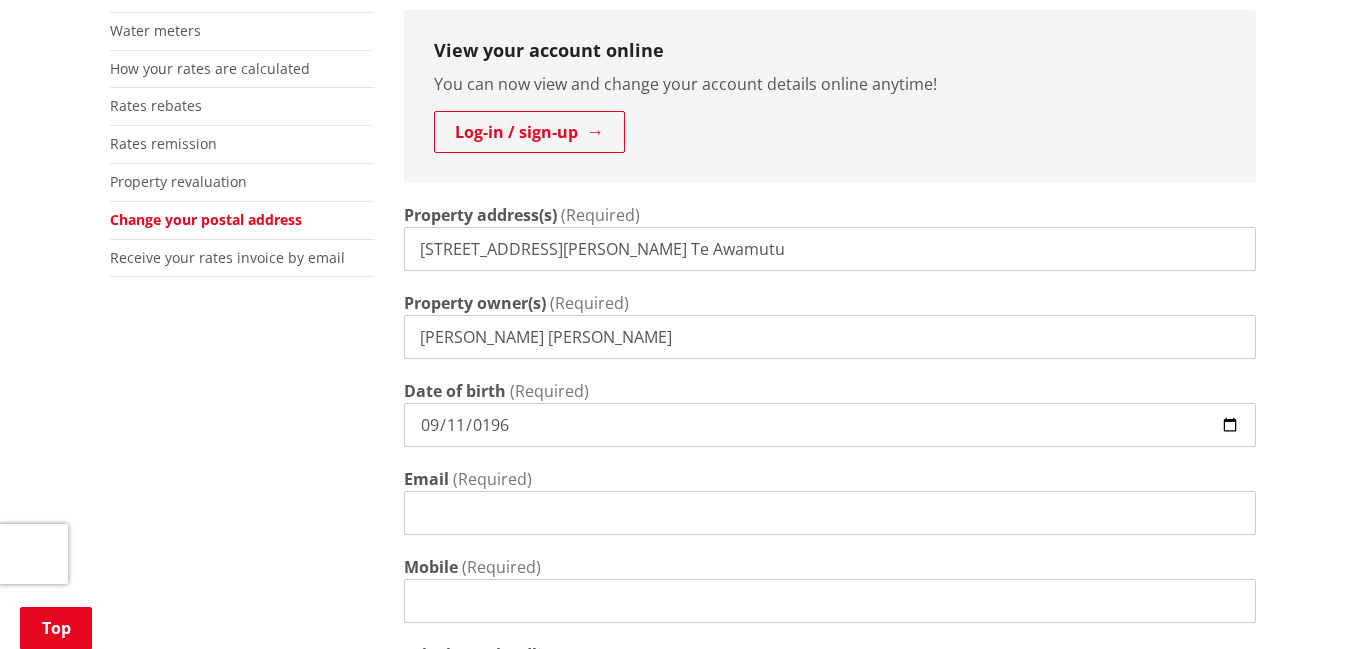 type on "1960-09-11" 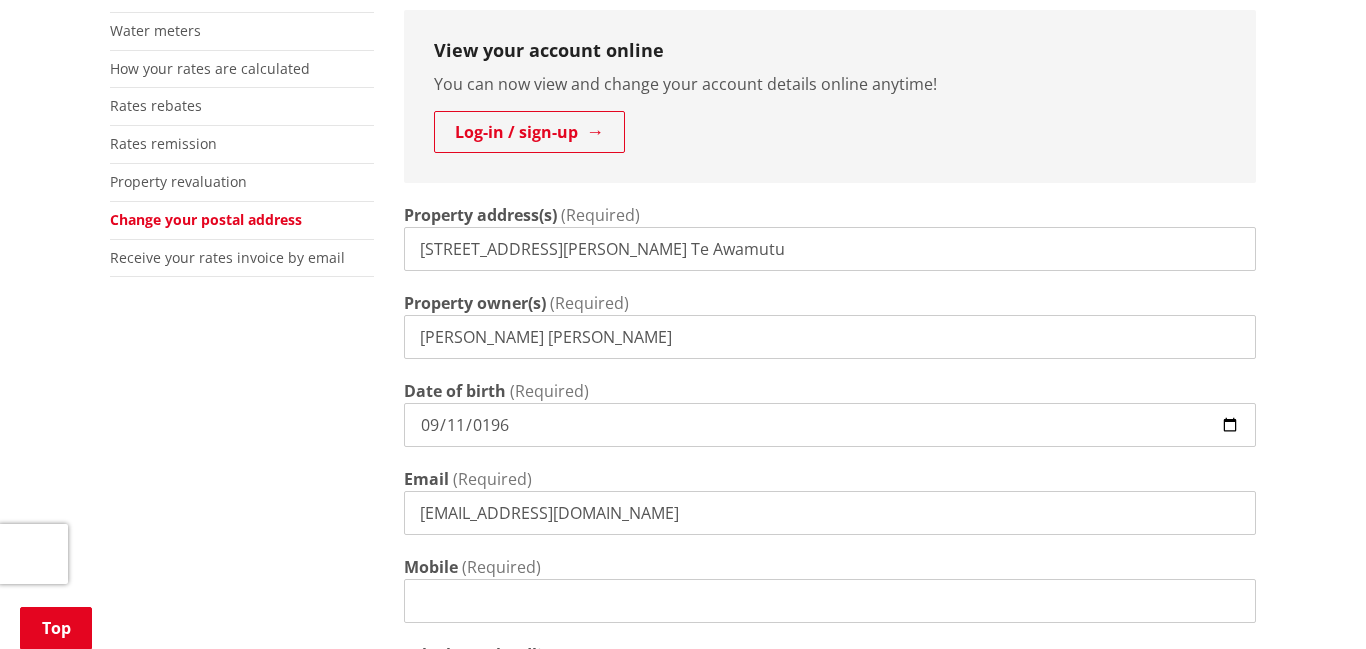 type on "02102217189" 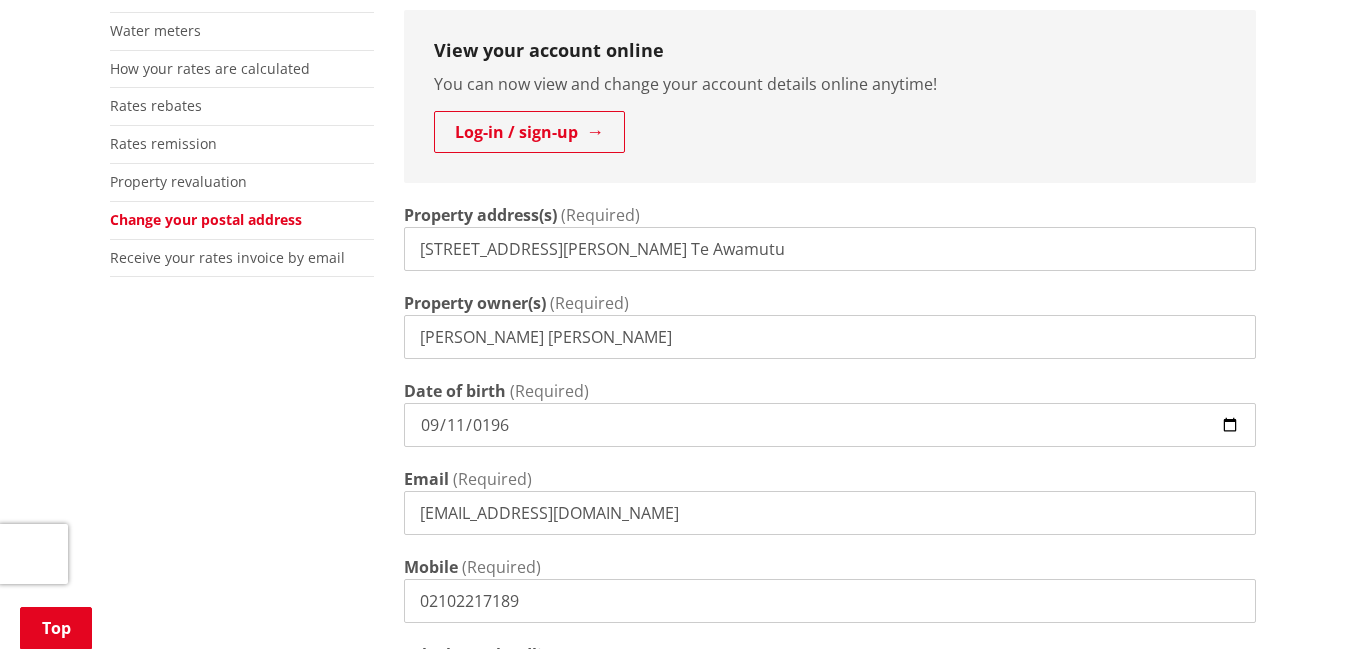 type on "1513 Kaiaua Road" 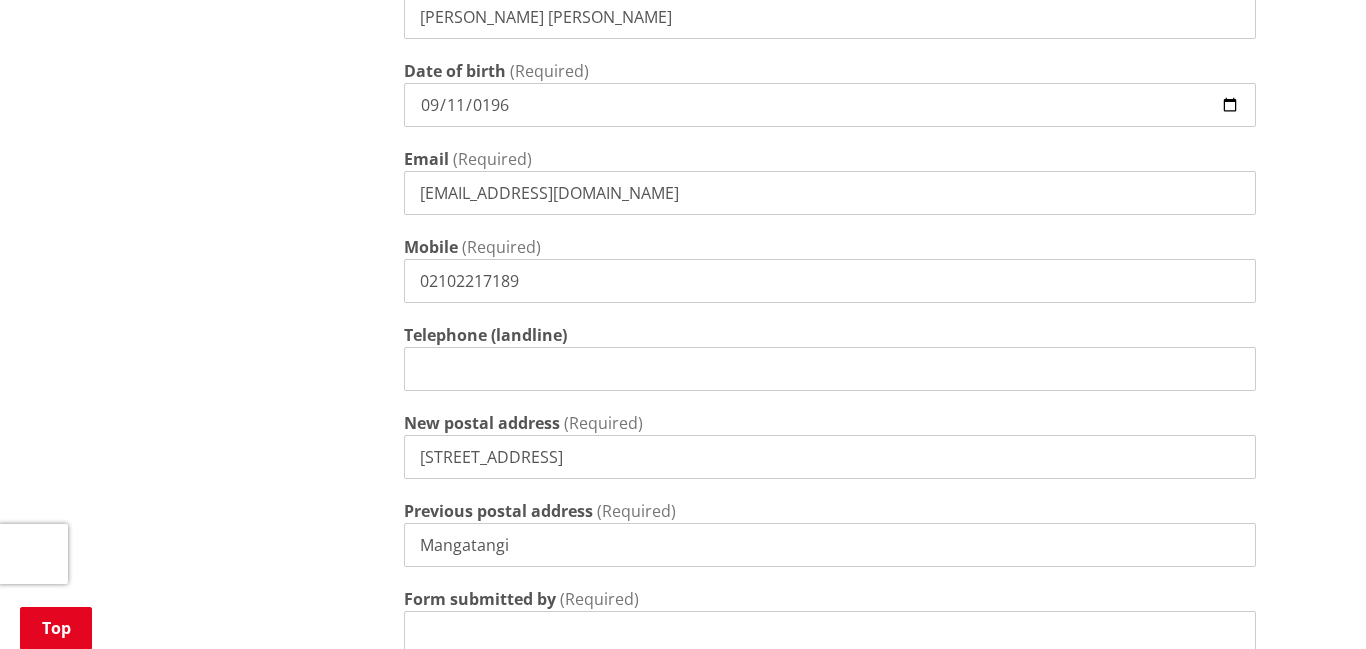 scroll, scrollTop: 827, scrollLeft: 0, axis: vertical 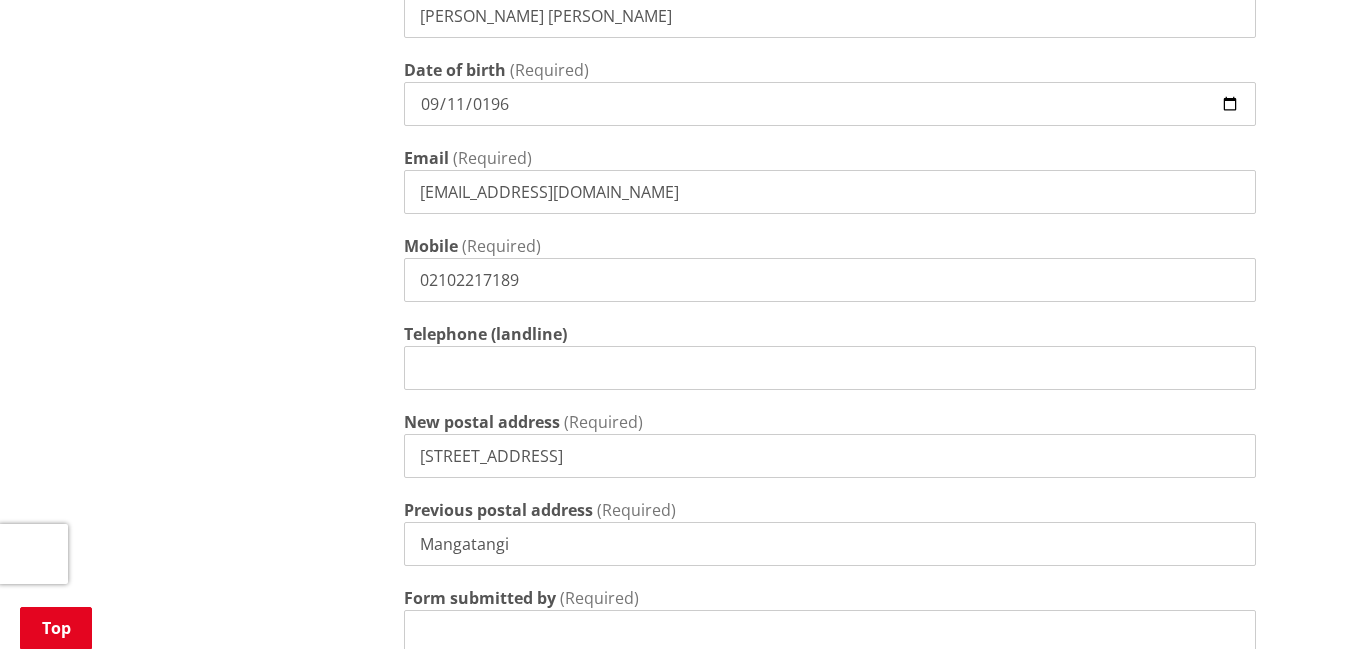 click on "1513 Kaiaua Road" at bounding box center [830, 456] 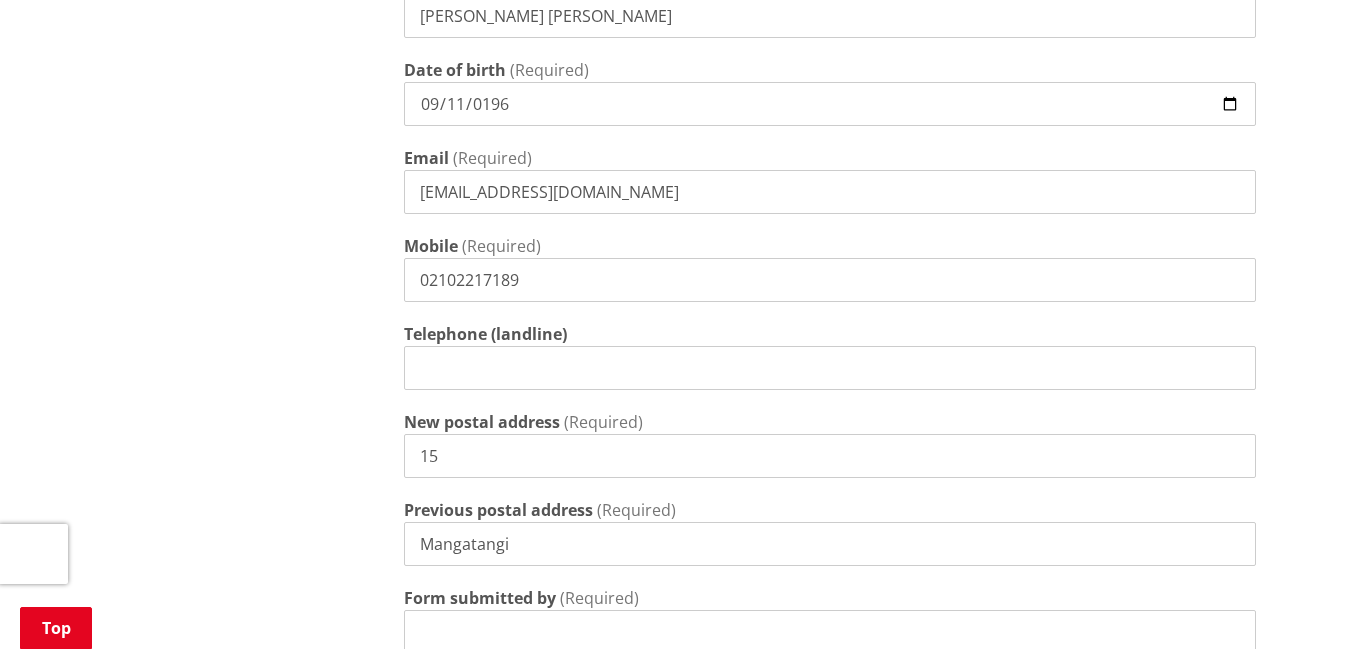 type on "1" 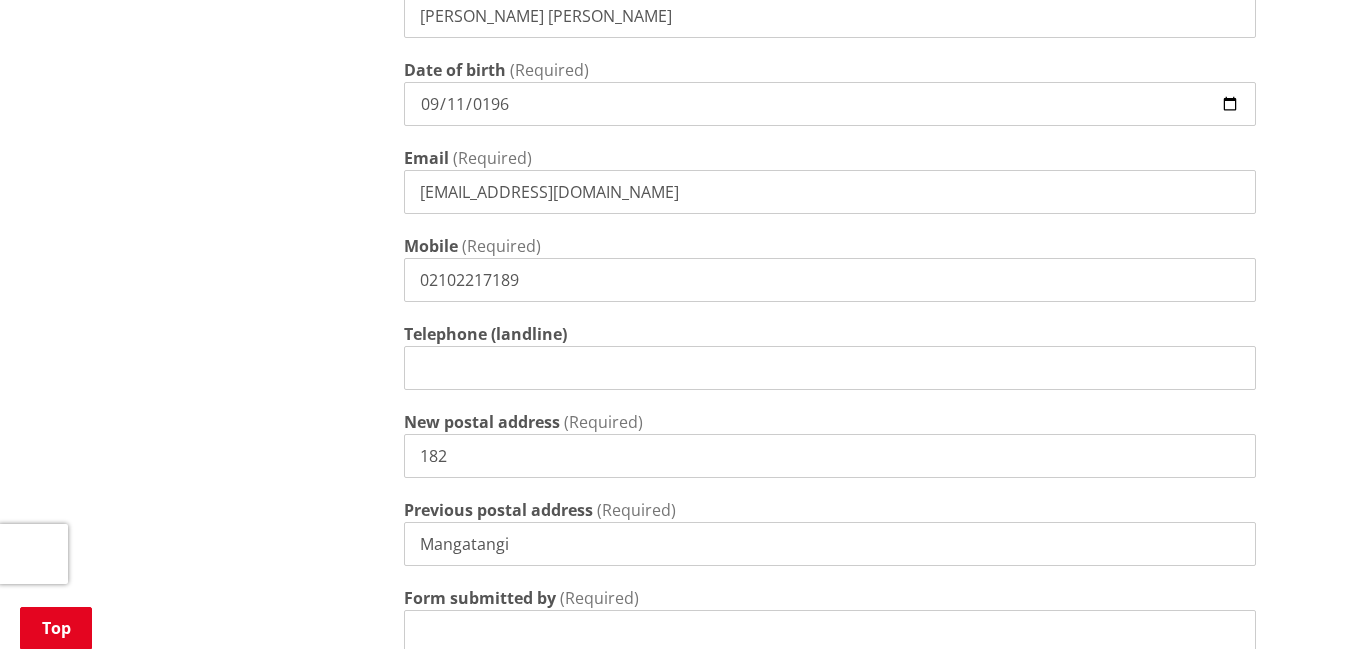 type on "182 Dalton Ave" 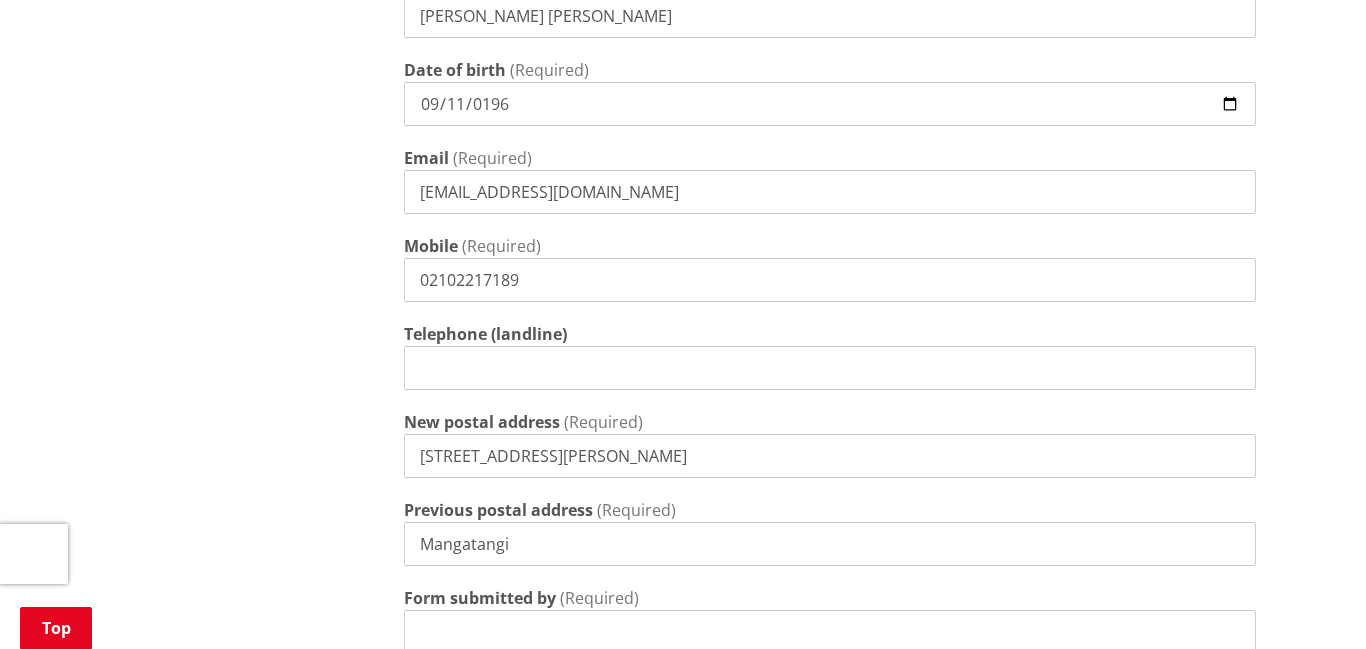 click on "Mangatangi" at bounding box center [830, 544] 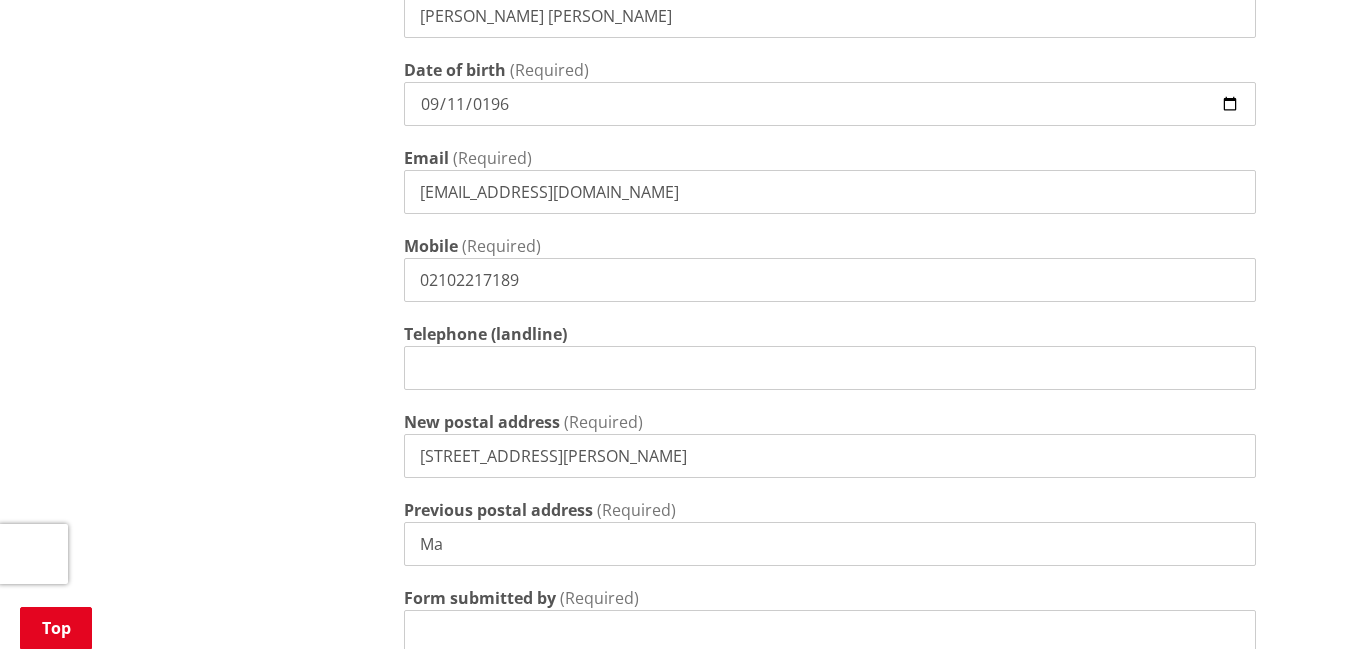 type on "M" 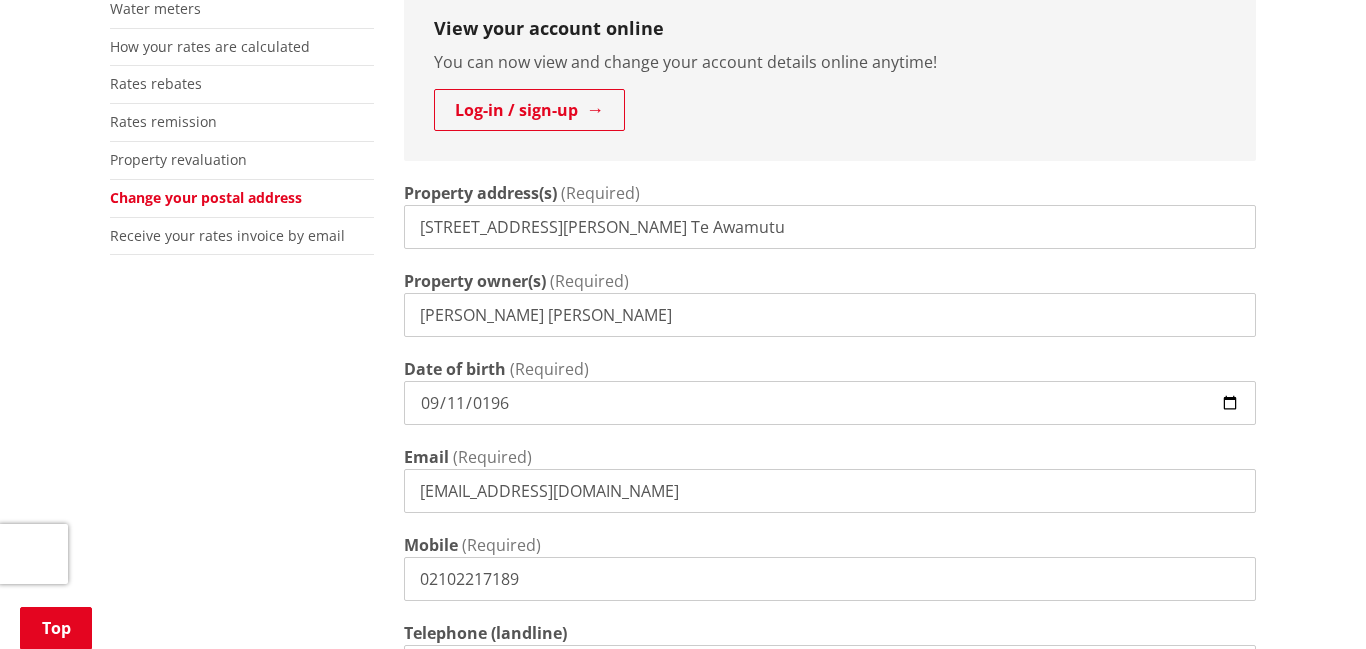 scroll, scrollTop: 530, scrollLeft: 0, axis: vertical 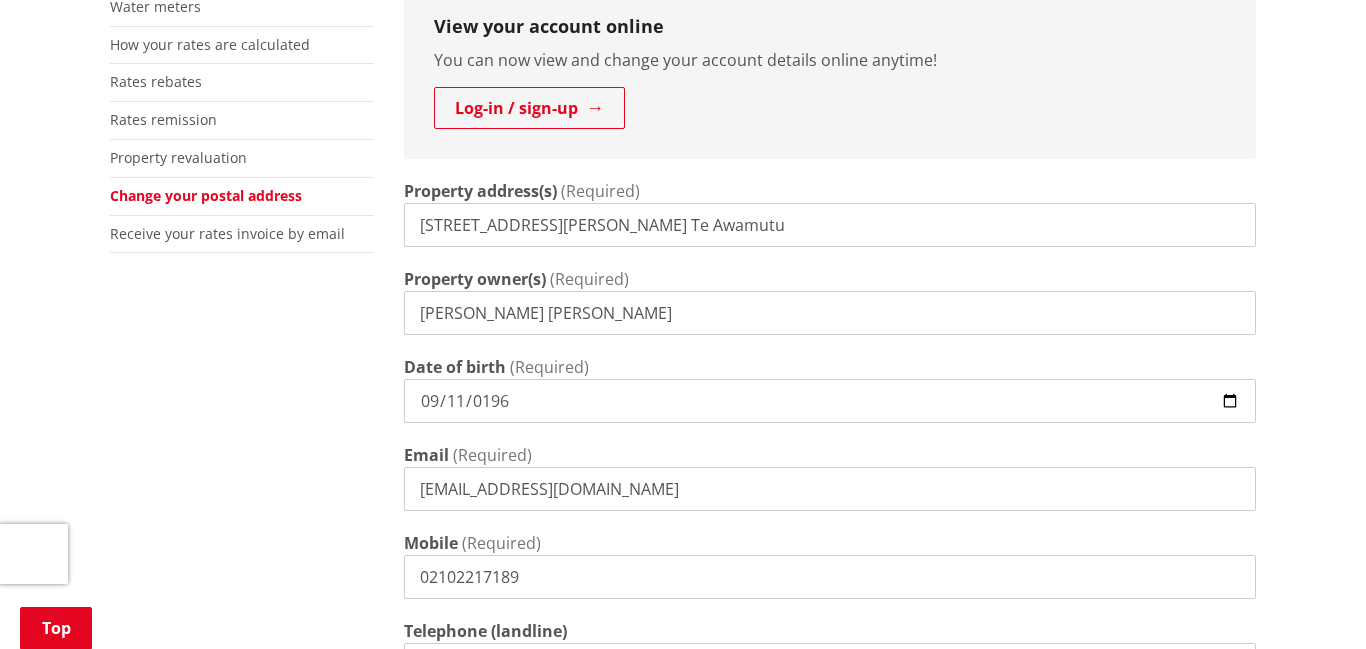 type on "Te Awamutu" 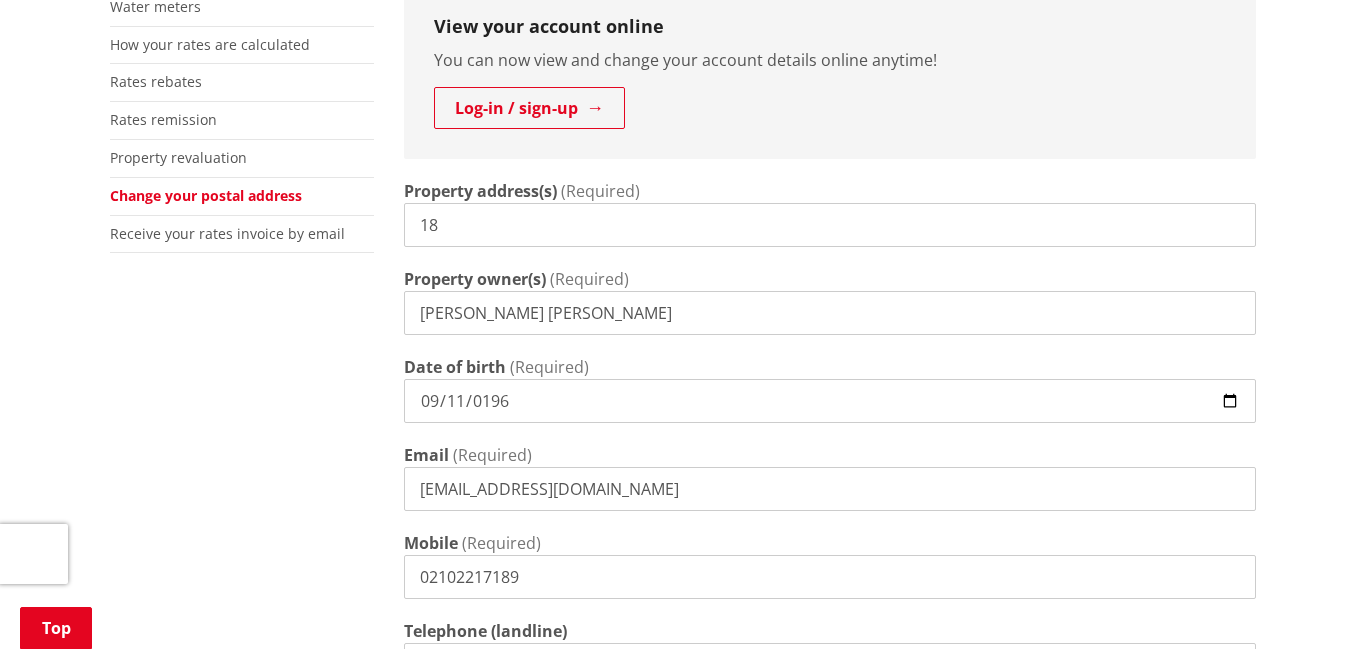 type on "1" 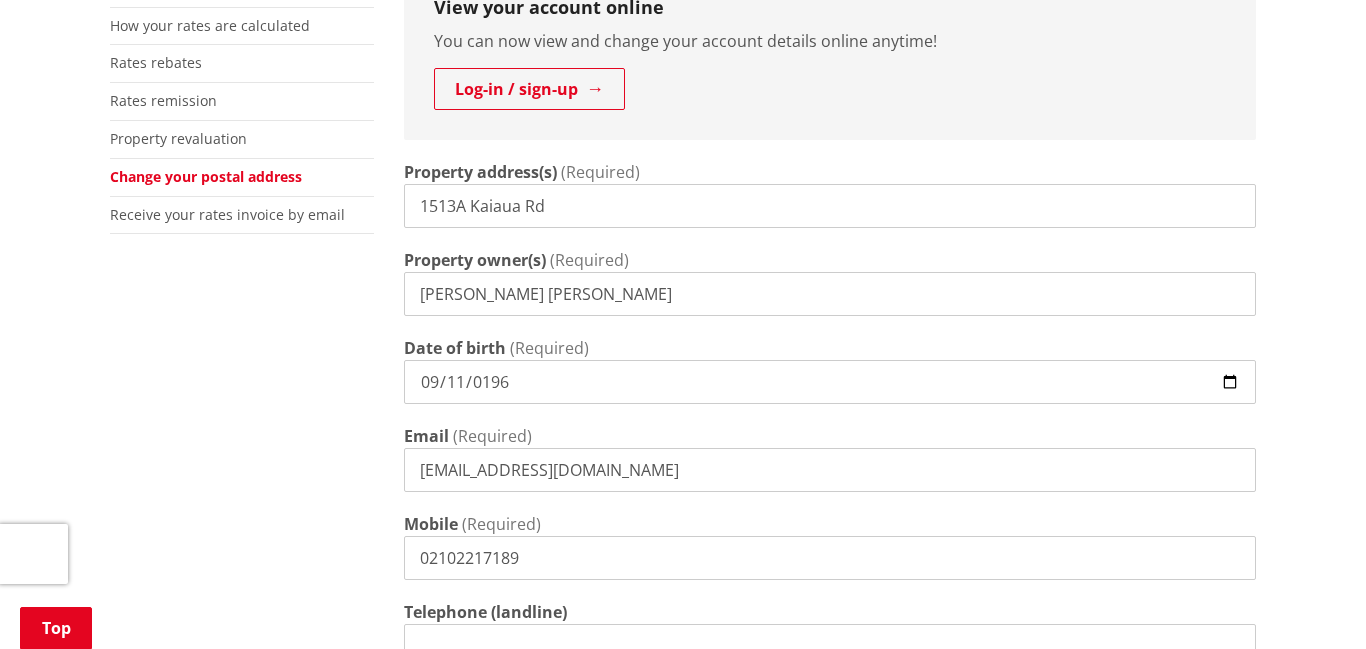 scroll, scrollTop: 552, scrollLeft: 0, axis: vertical 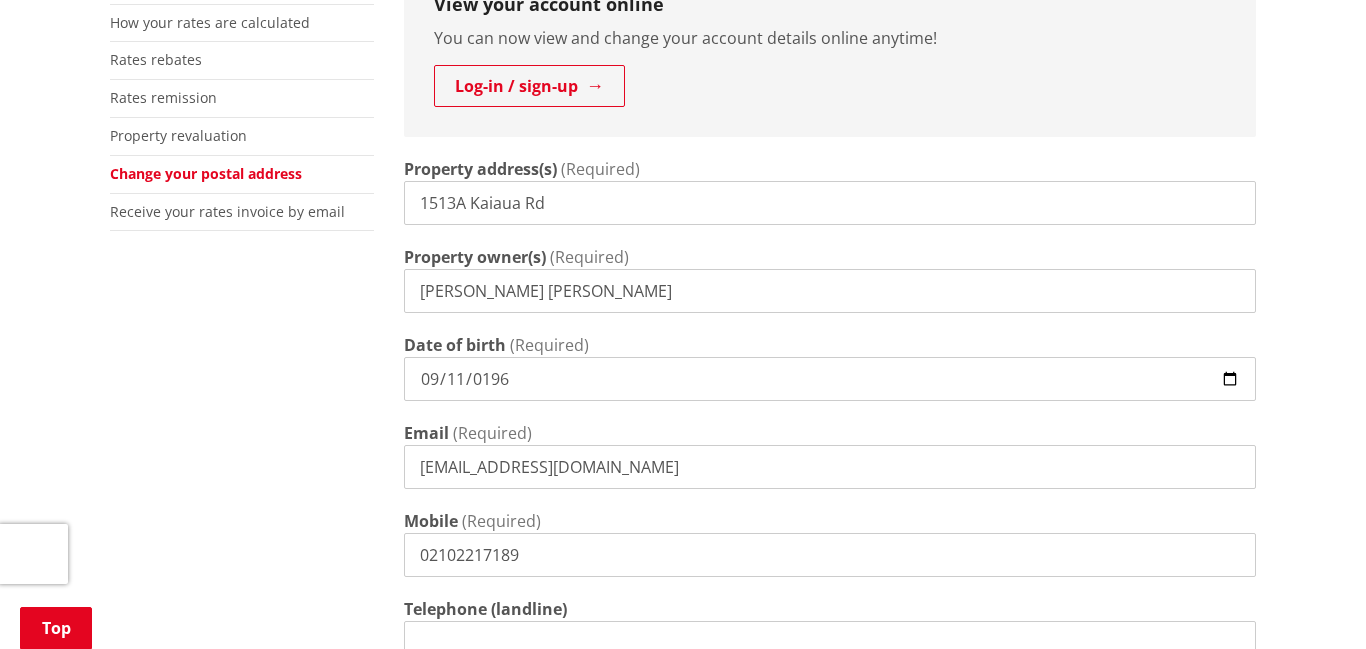type on "1513A Kaiaua Rd" 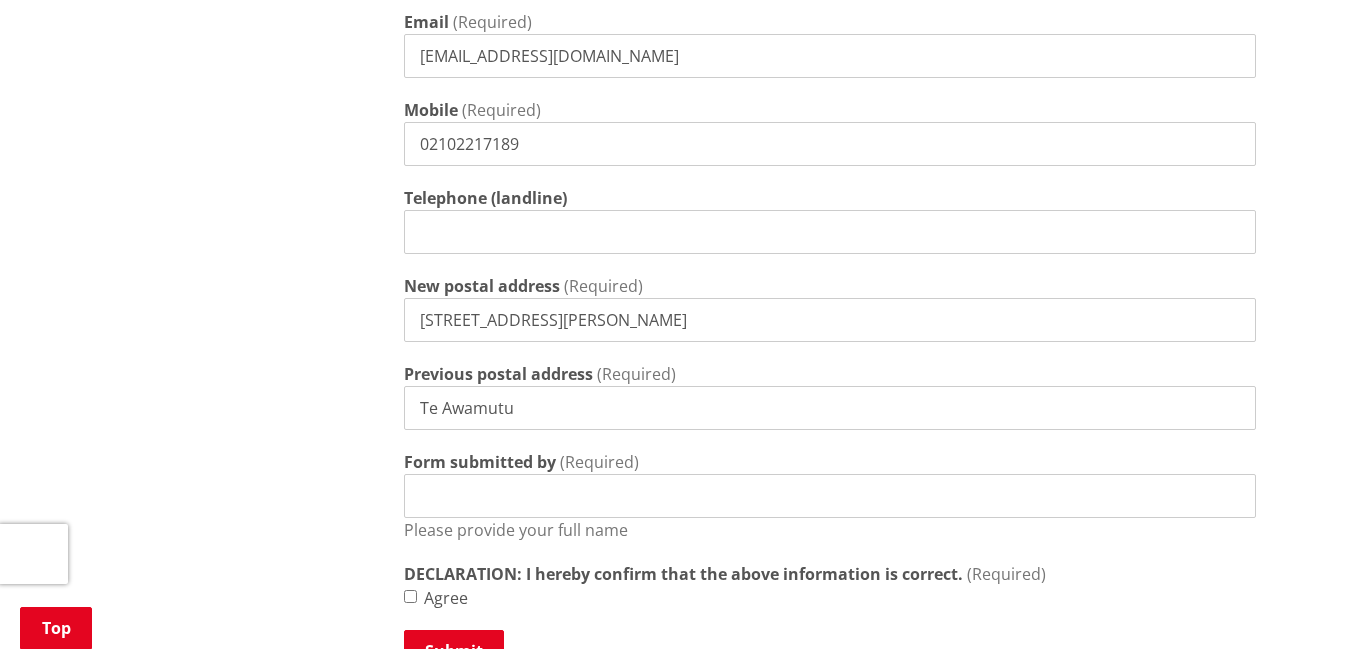 scroll, scrollTop: 964, scrollLeft: 0, axis: vertical 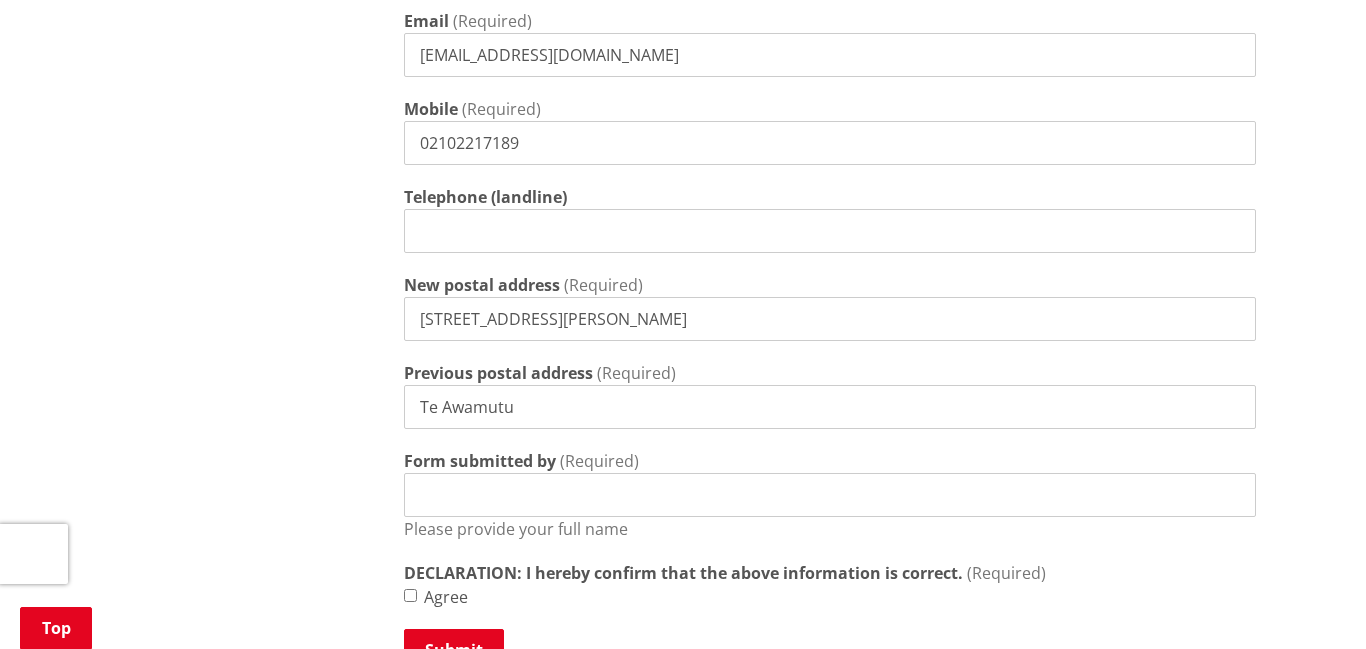 click on "Te Awamutu" at bounding box center (830, 407) 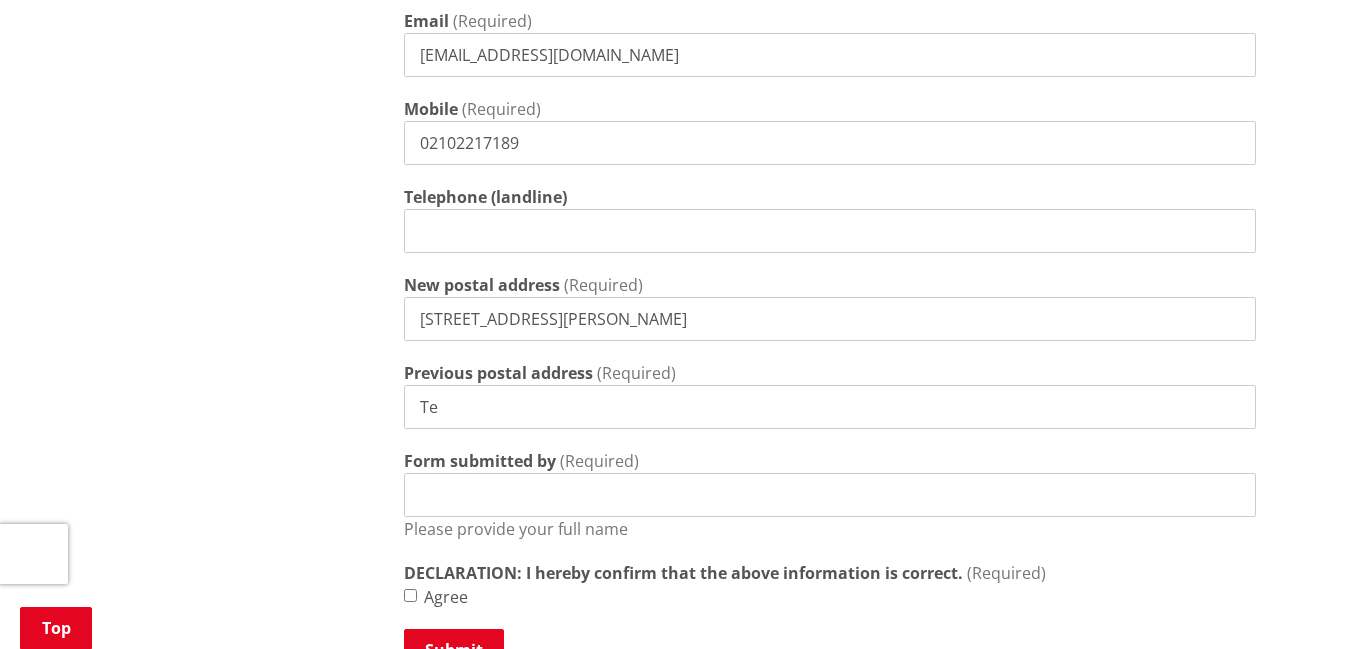 type on "T" 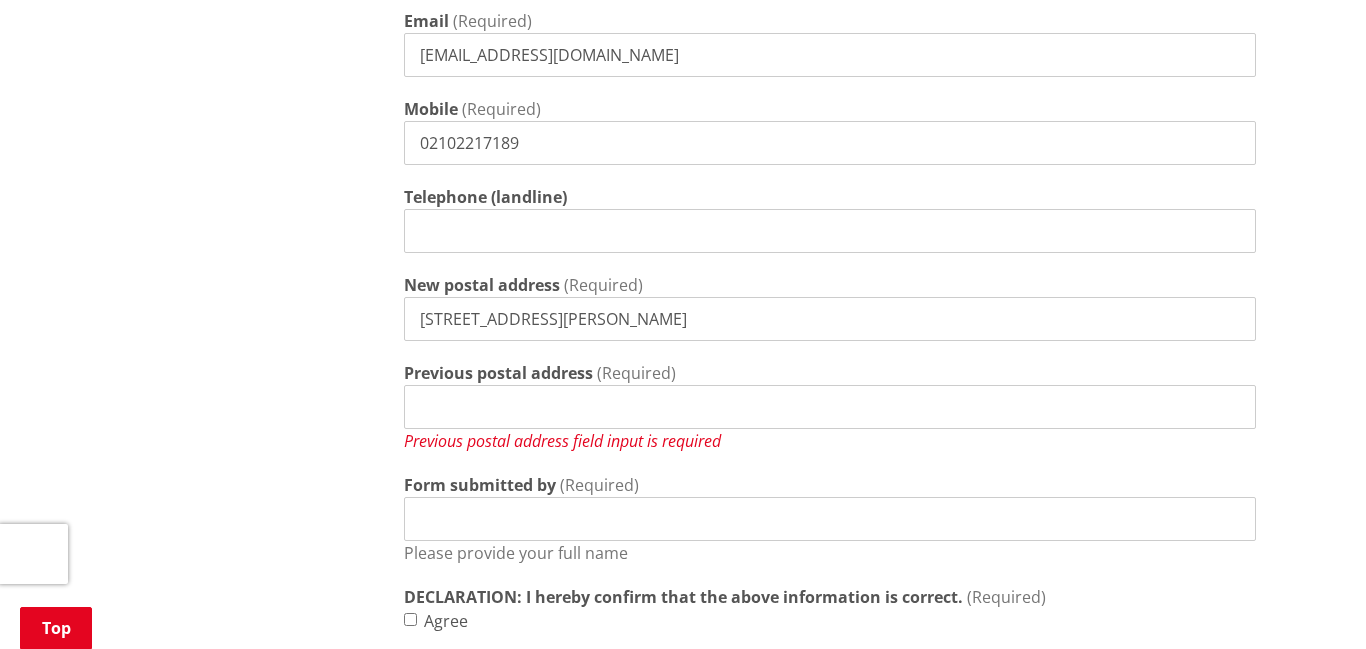 type 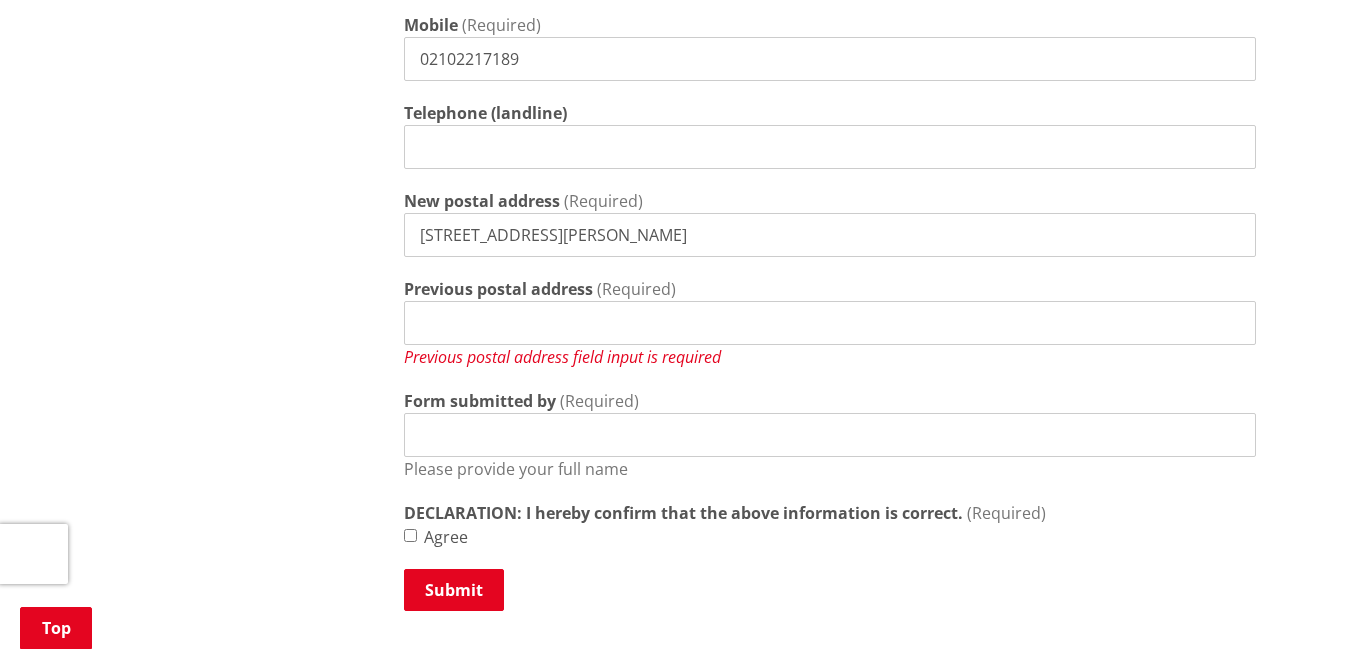 scroll, scrollTop: 1051, scrollLeft: 0, axis: vertical 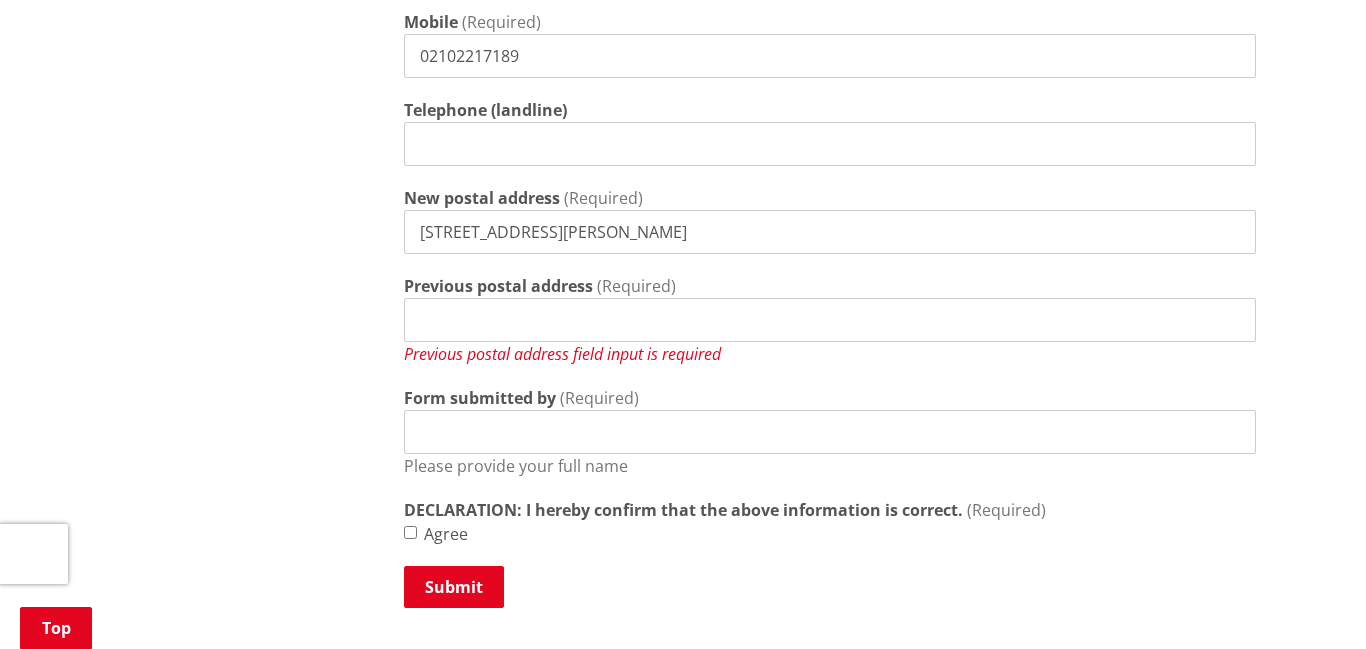 click on "Previous postal address" at bounding box center [830, 320] 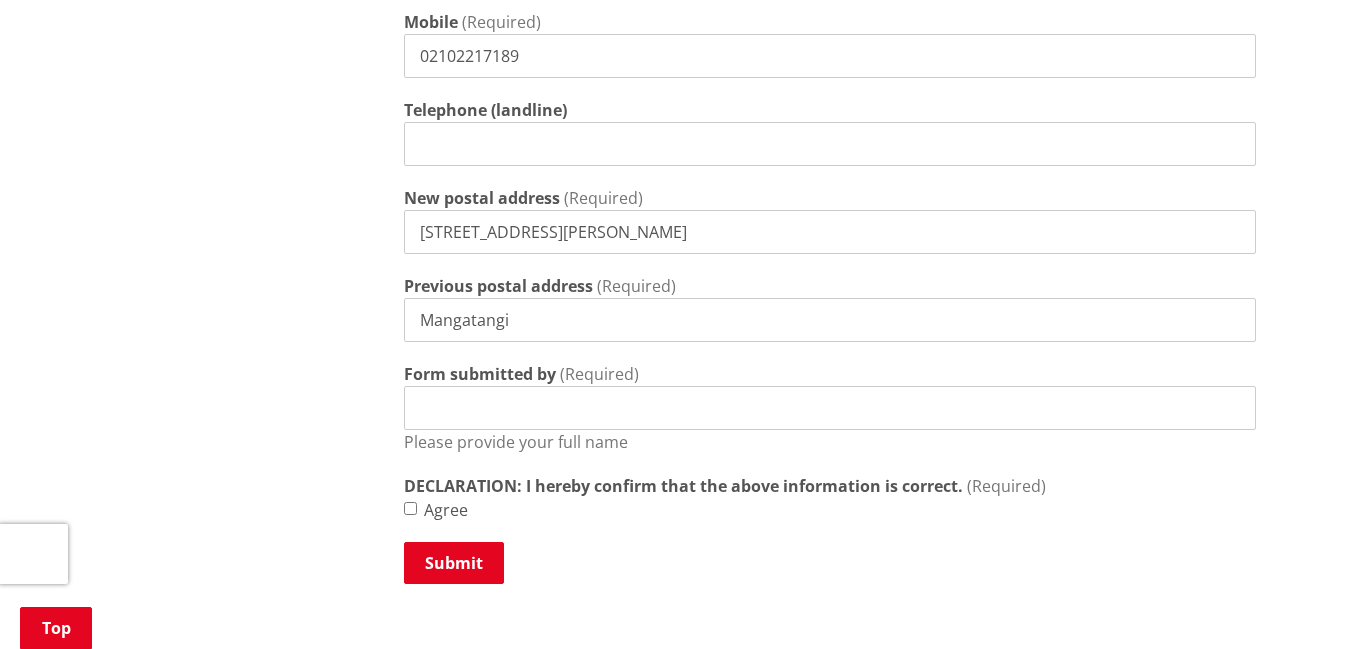 click on "Form submitted by" at bounding box center (830, 408) 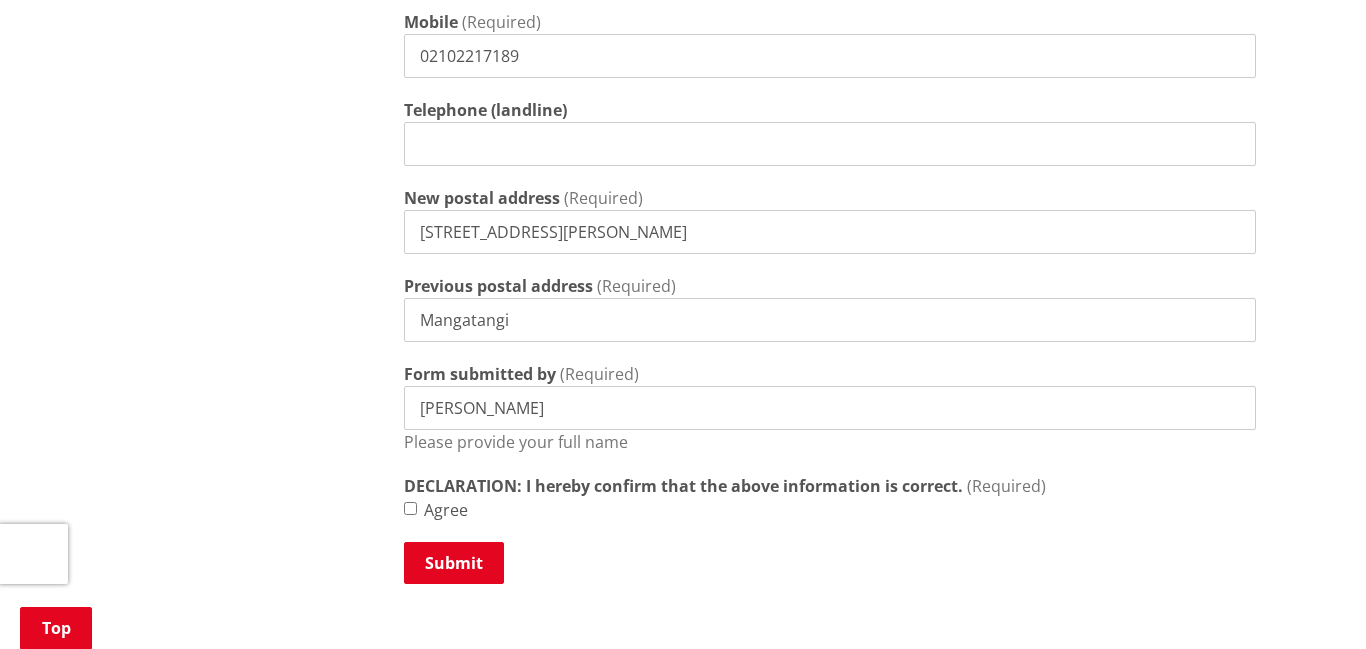 type on "Debbie McKenzie" 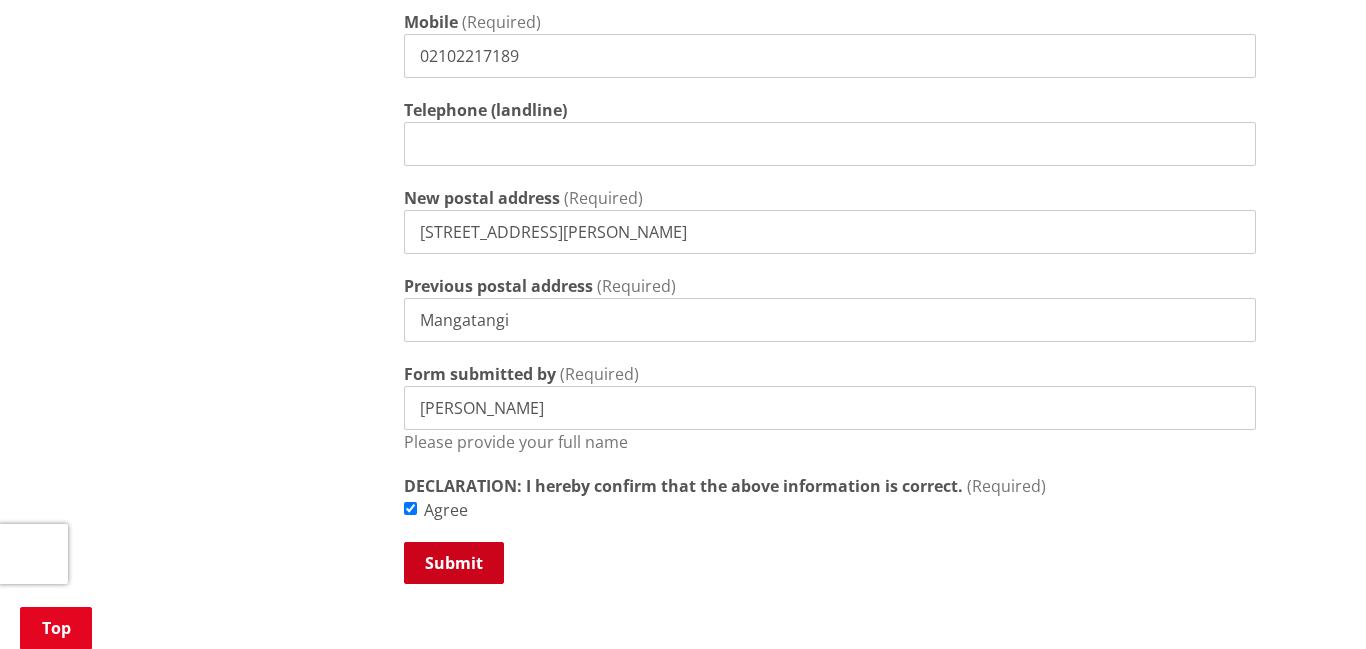 click on "Submit" at bounding box center (454, 563) 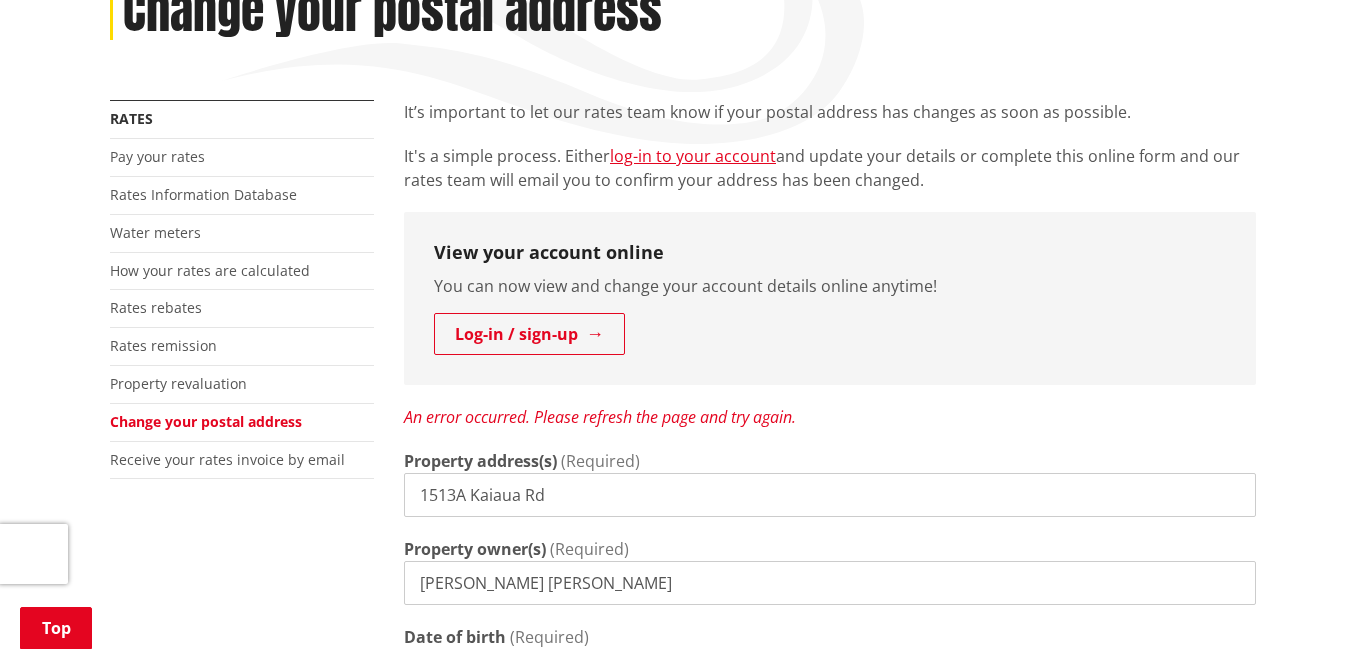 scroll, scrollTop: 0, scrollLeft: 0, axis: both 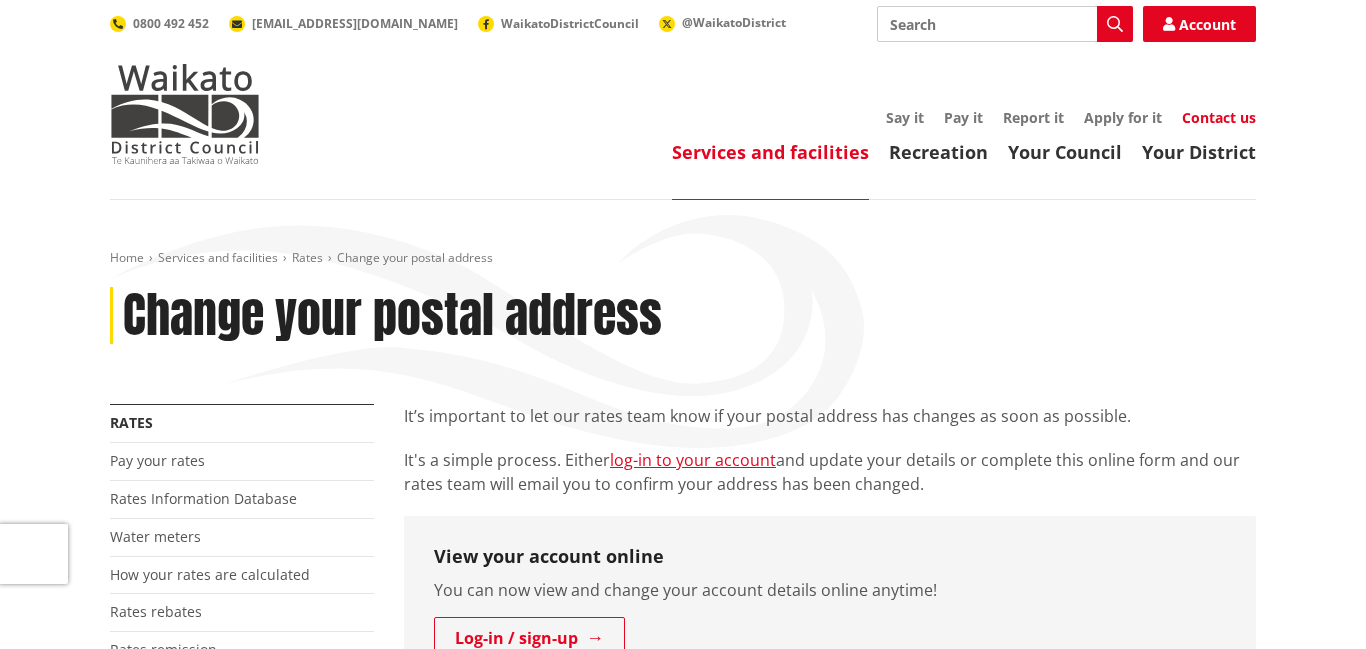 click on "Contact us" at bounding box center [1219, 117] 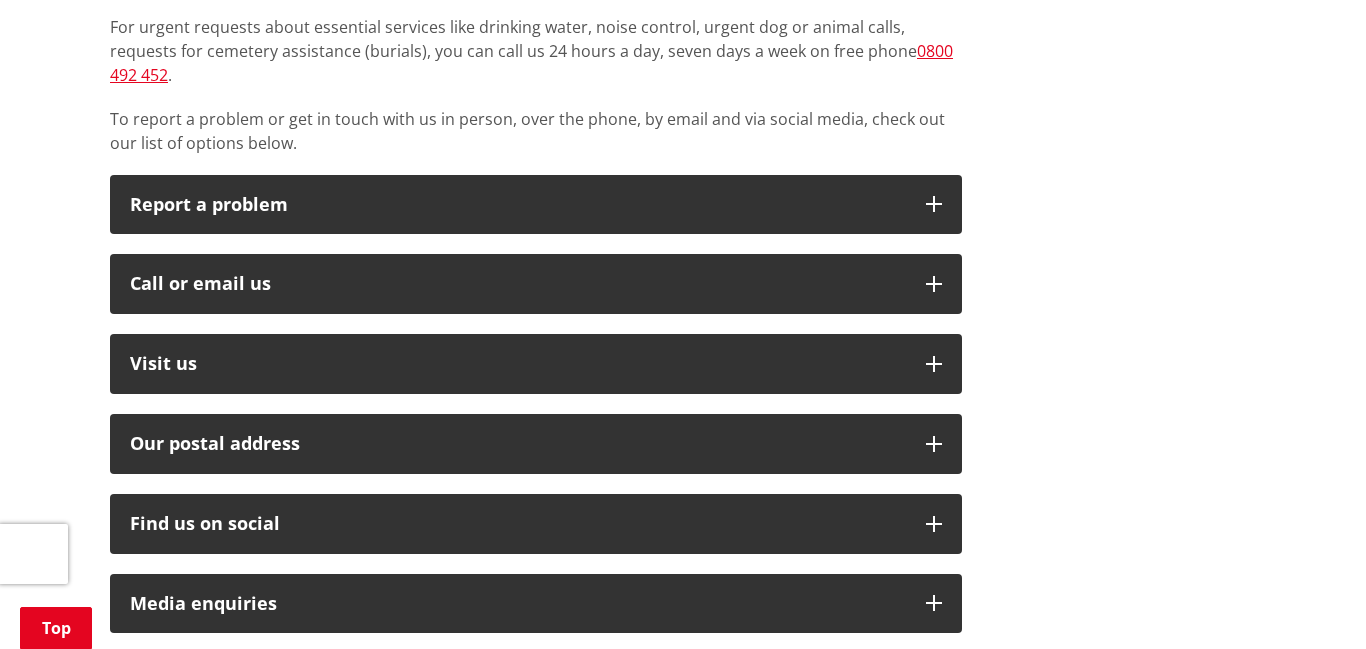 scroll, scrollTop: 458, scrollLeft: 0, axis: vertical 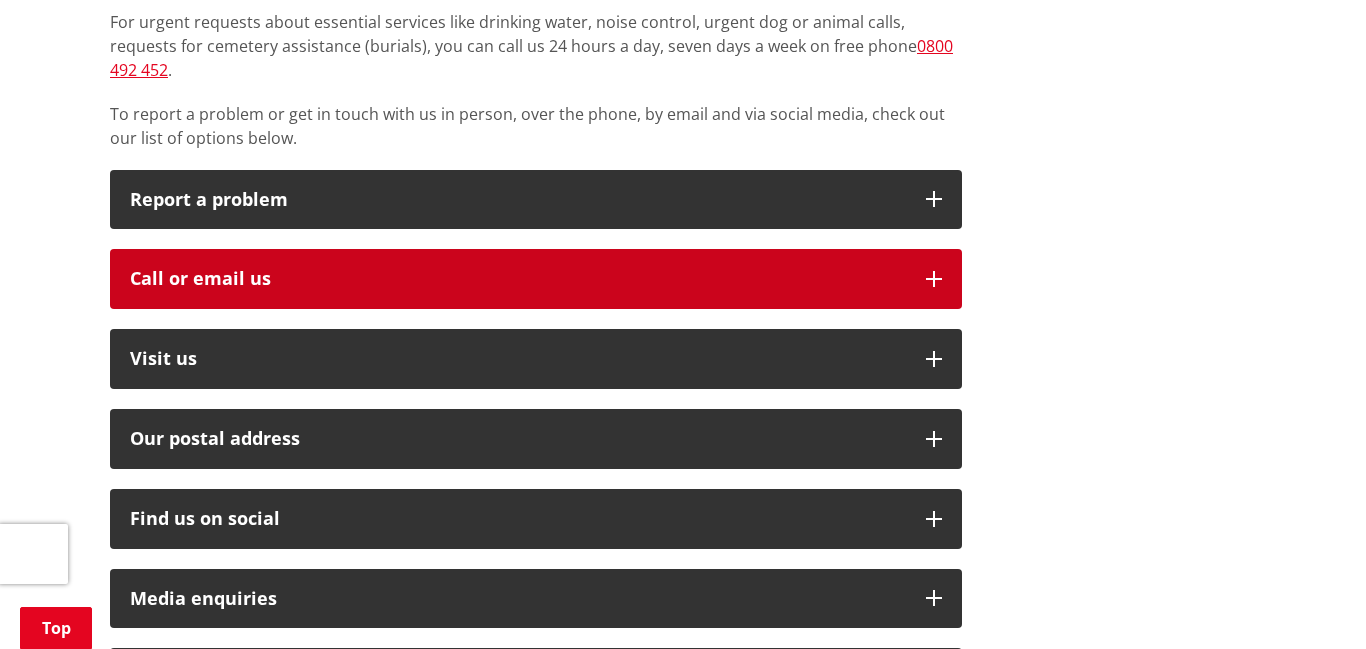 click at bounding box center (934, 279) 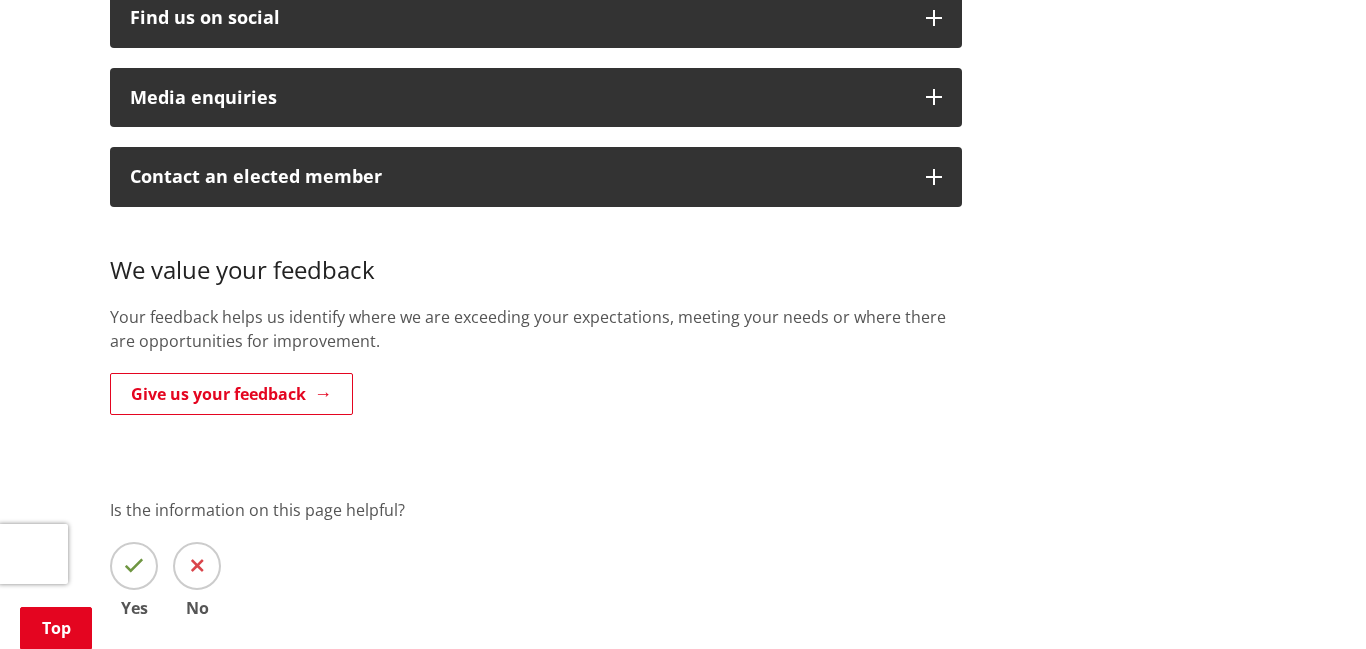scroll, scrollTop: 1284, scrollLeft: 0, axis: vertical 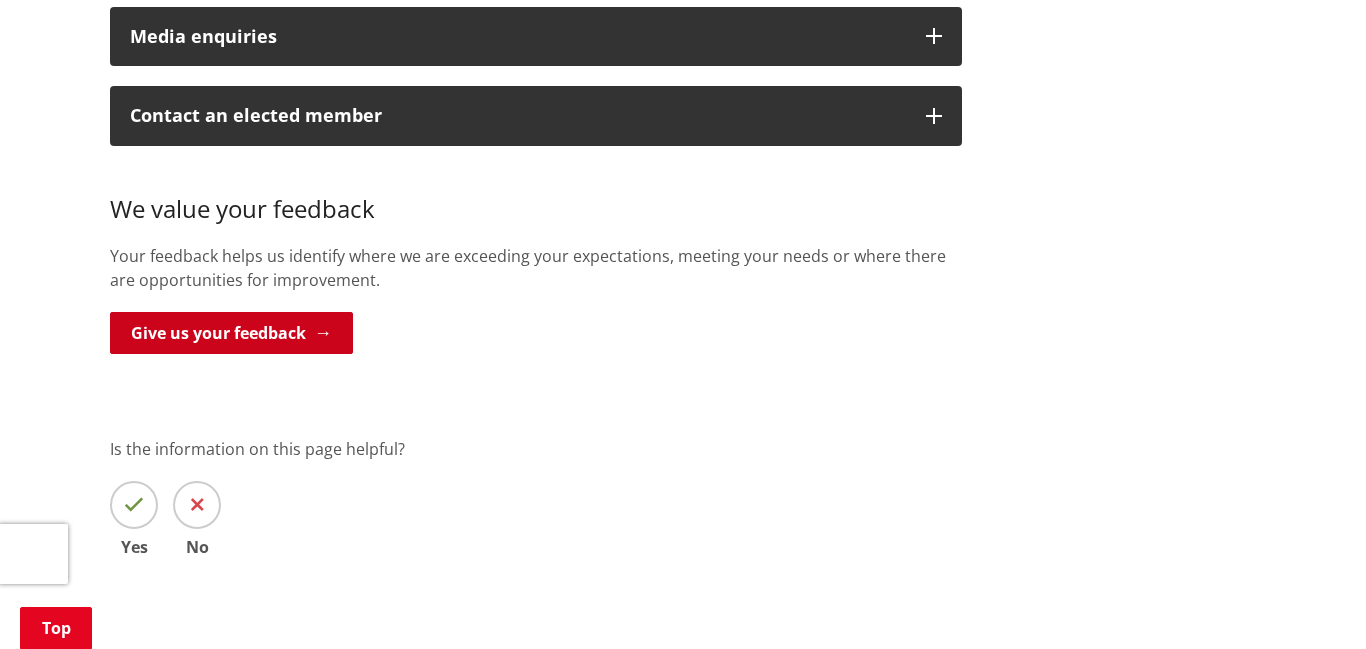 click on "Give us your feedback" at bounding box center (231, 333) 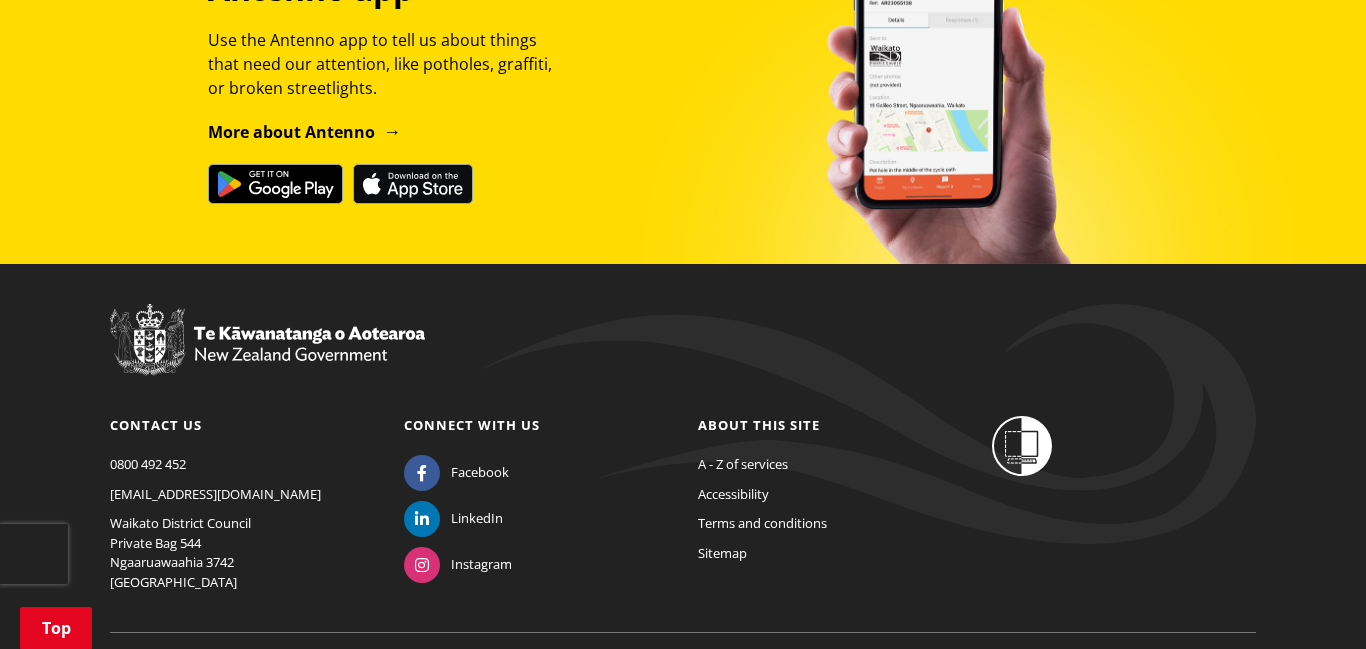 scroll, scrollTop: 2415, scrollLeft: 0, axis: vertical 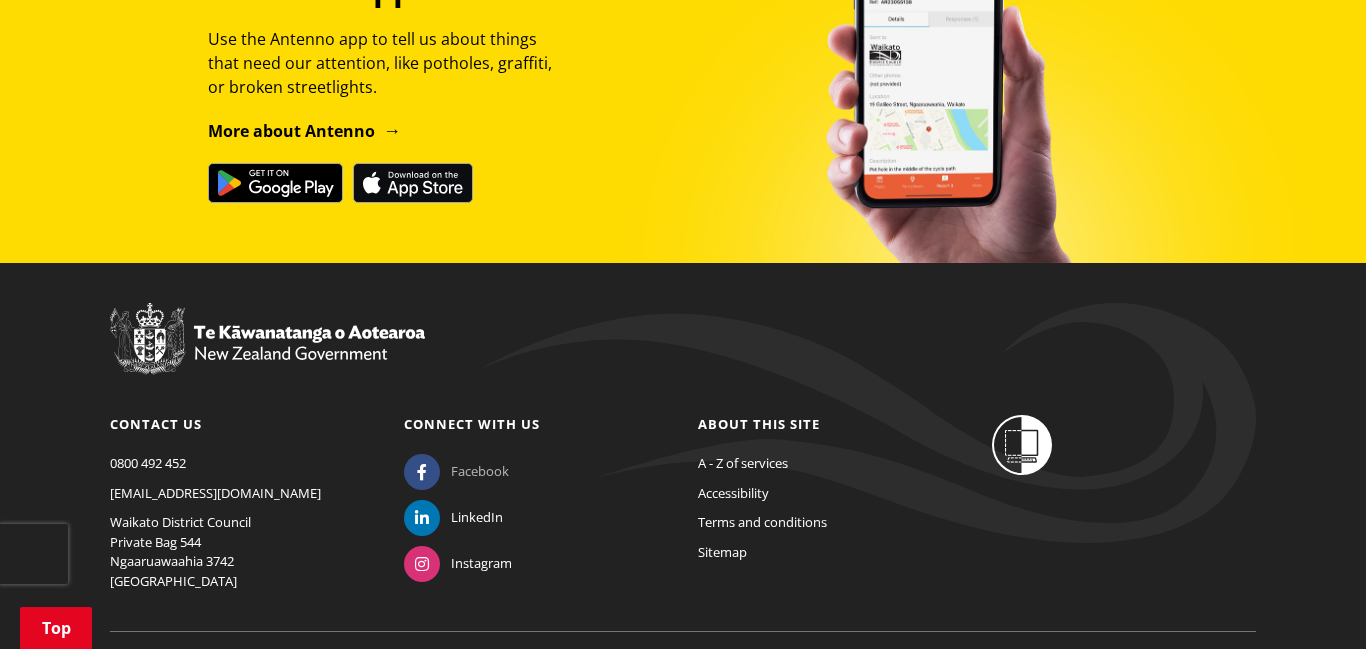 click on "Facebook" at bounding box center (480, 472) 